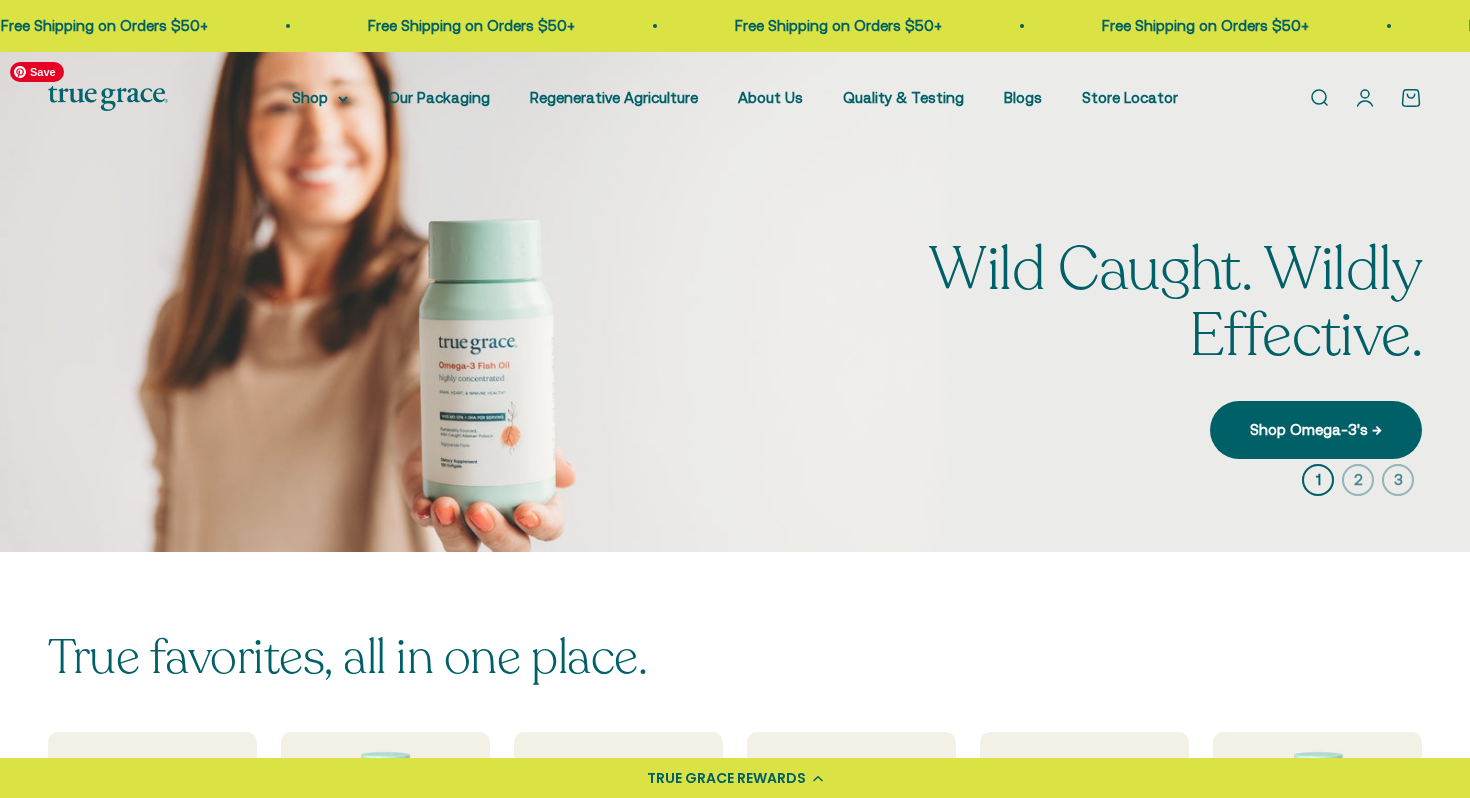 scroll, scrollTop: 0, scrollLeft: 0, axis: both 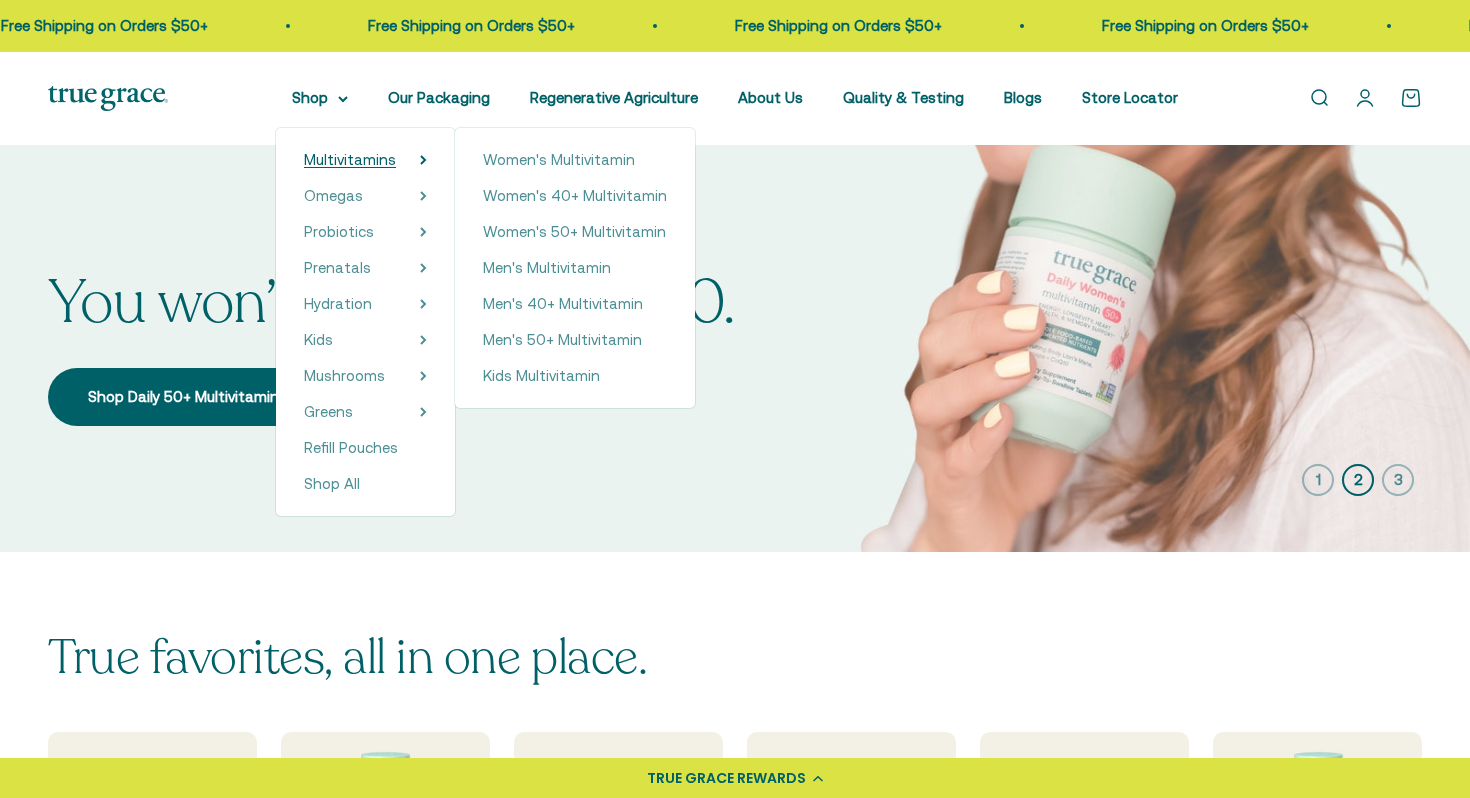 click on "Multivitamins" at bounding box center [350, 159] 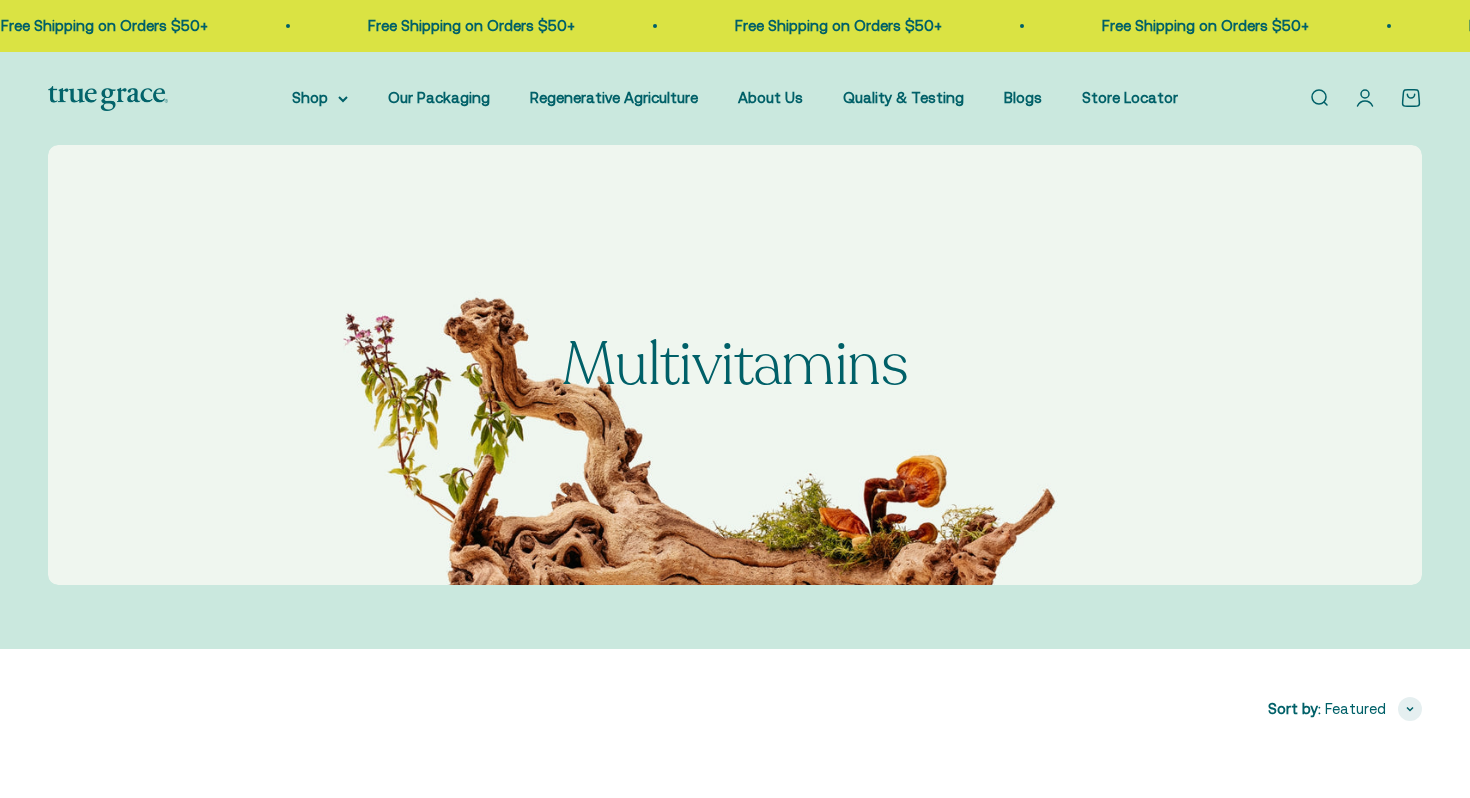 scroll, scrollTop: 0, scrollLeft: 0, axis: both 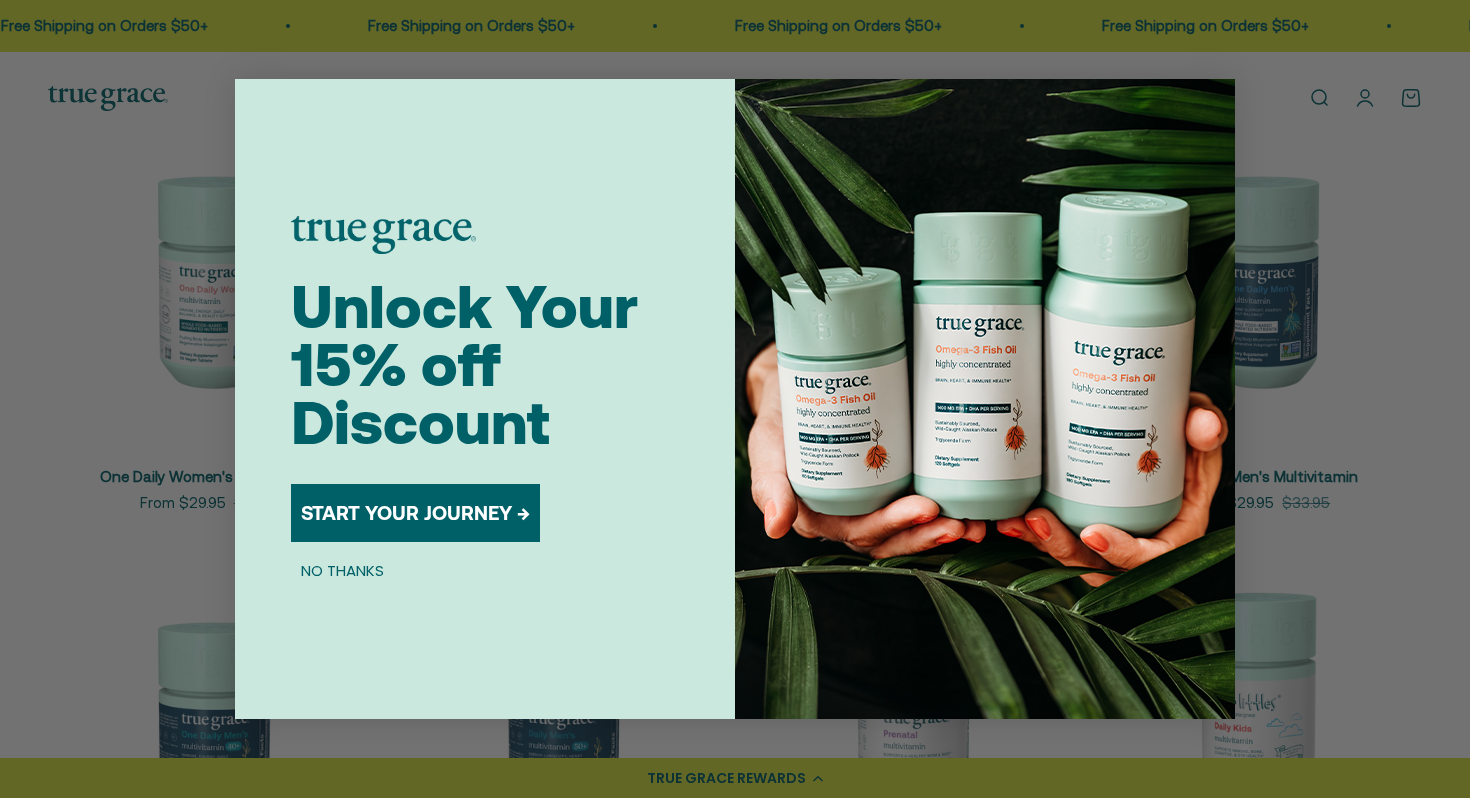 click on "NO THANKS" at bounding box center [342, 570] 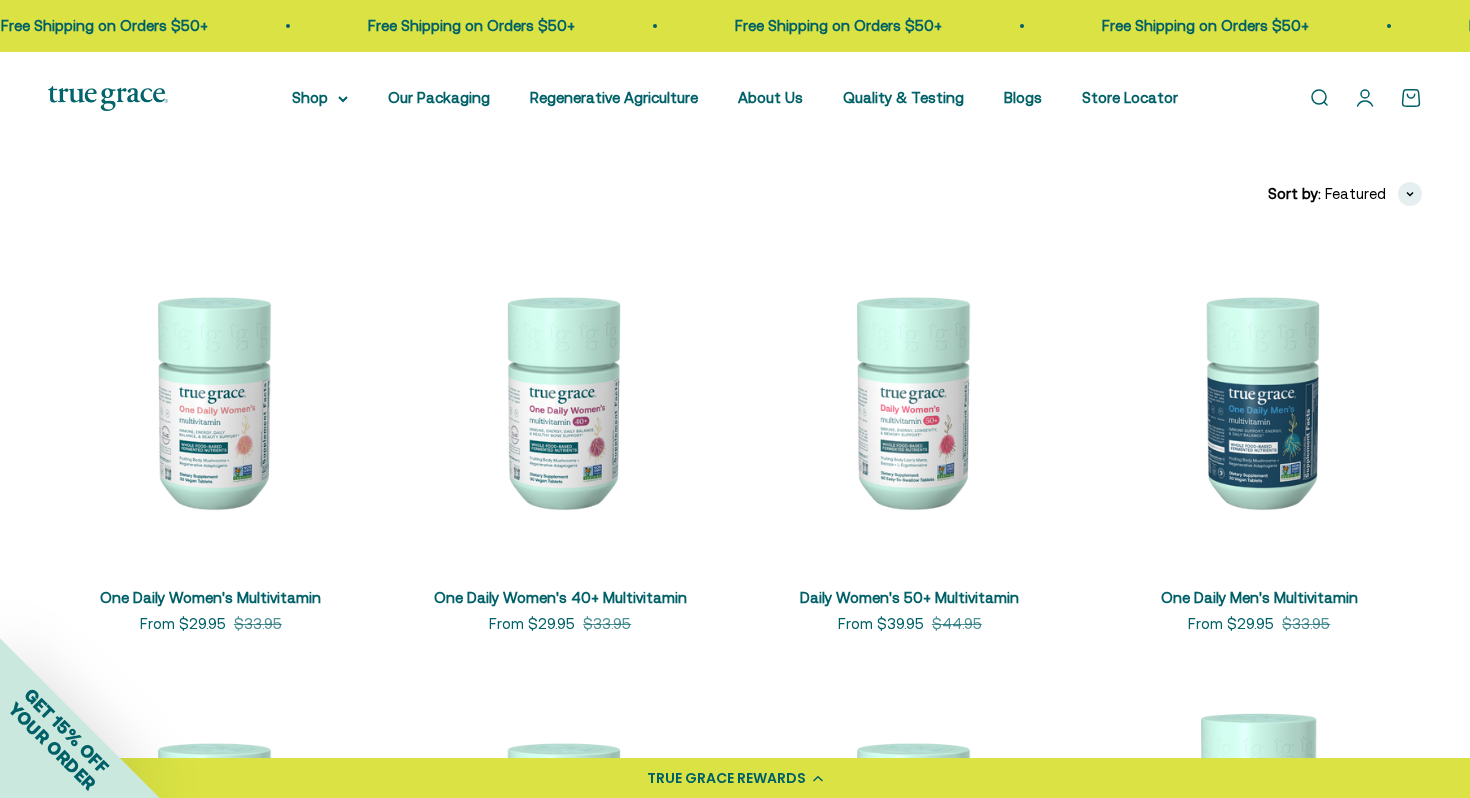 scroll, scrollTop: 501, scrollLeft: 0, axis: vertical 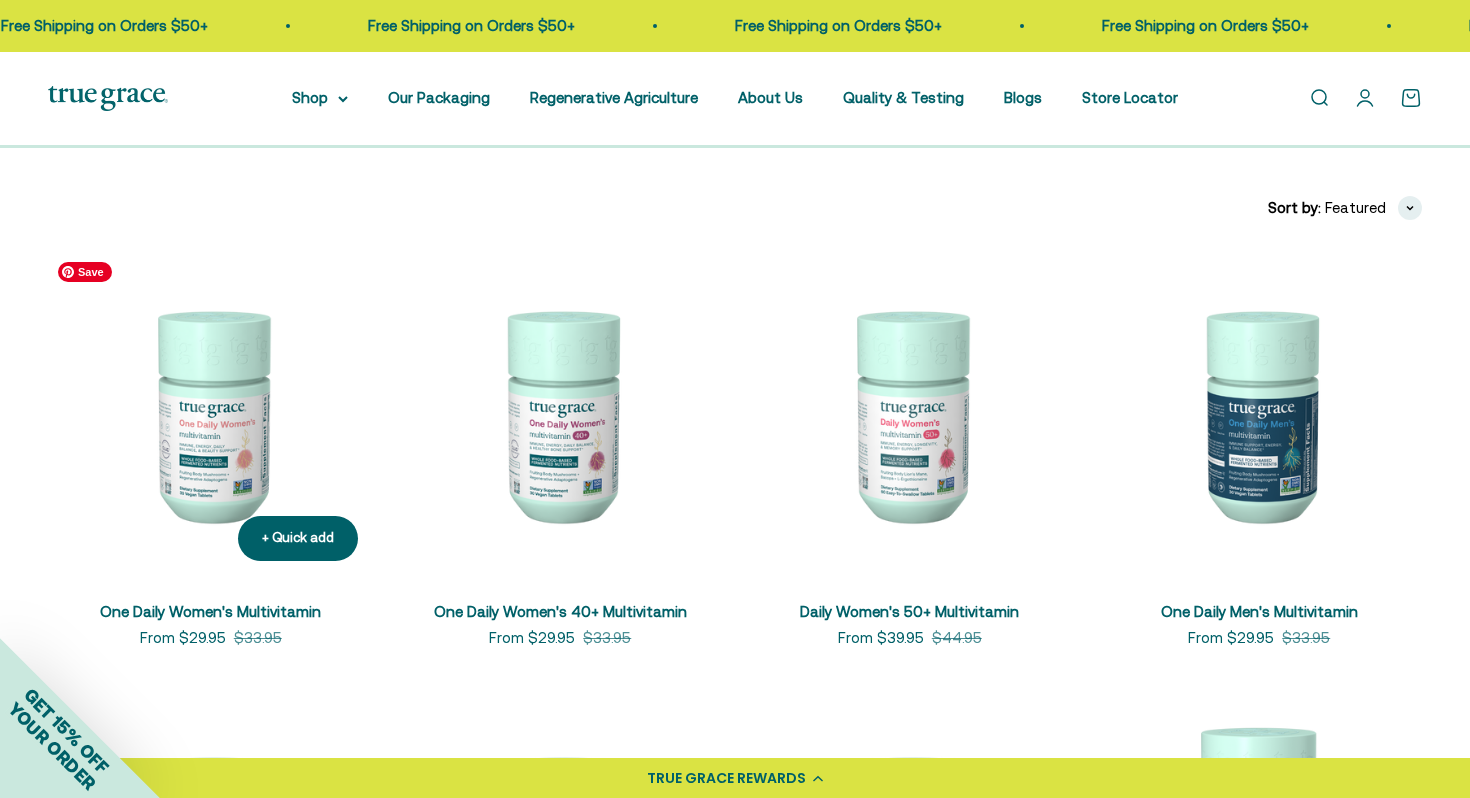 click at bounding box center (211, 415) 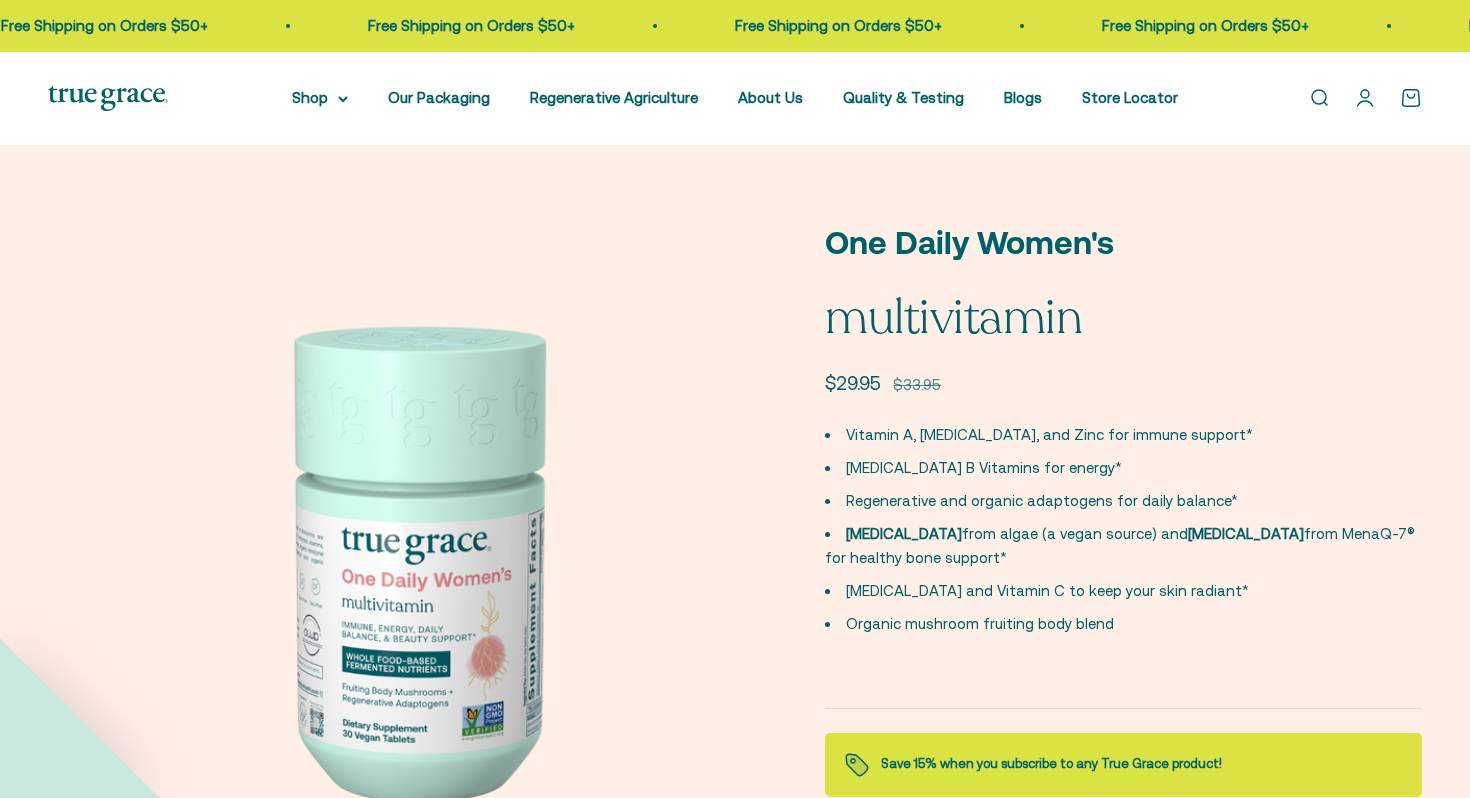 scroll, scrollTop: 0, scrollLeft: 0, axis: both 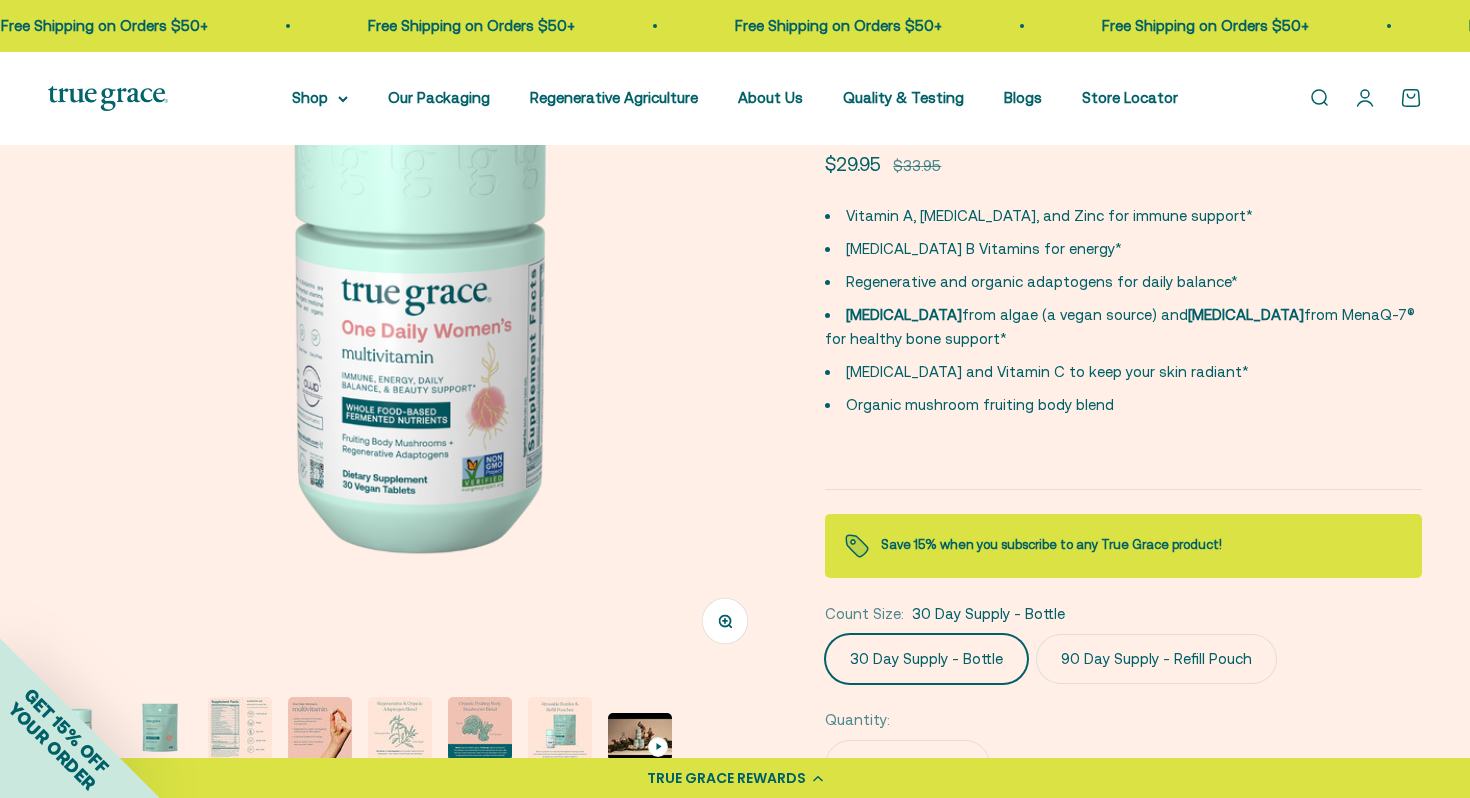 click at bounding box center (240, 729) 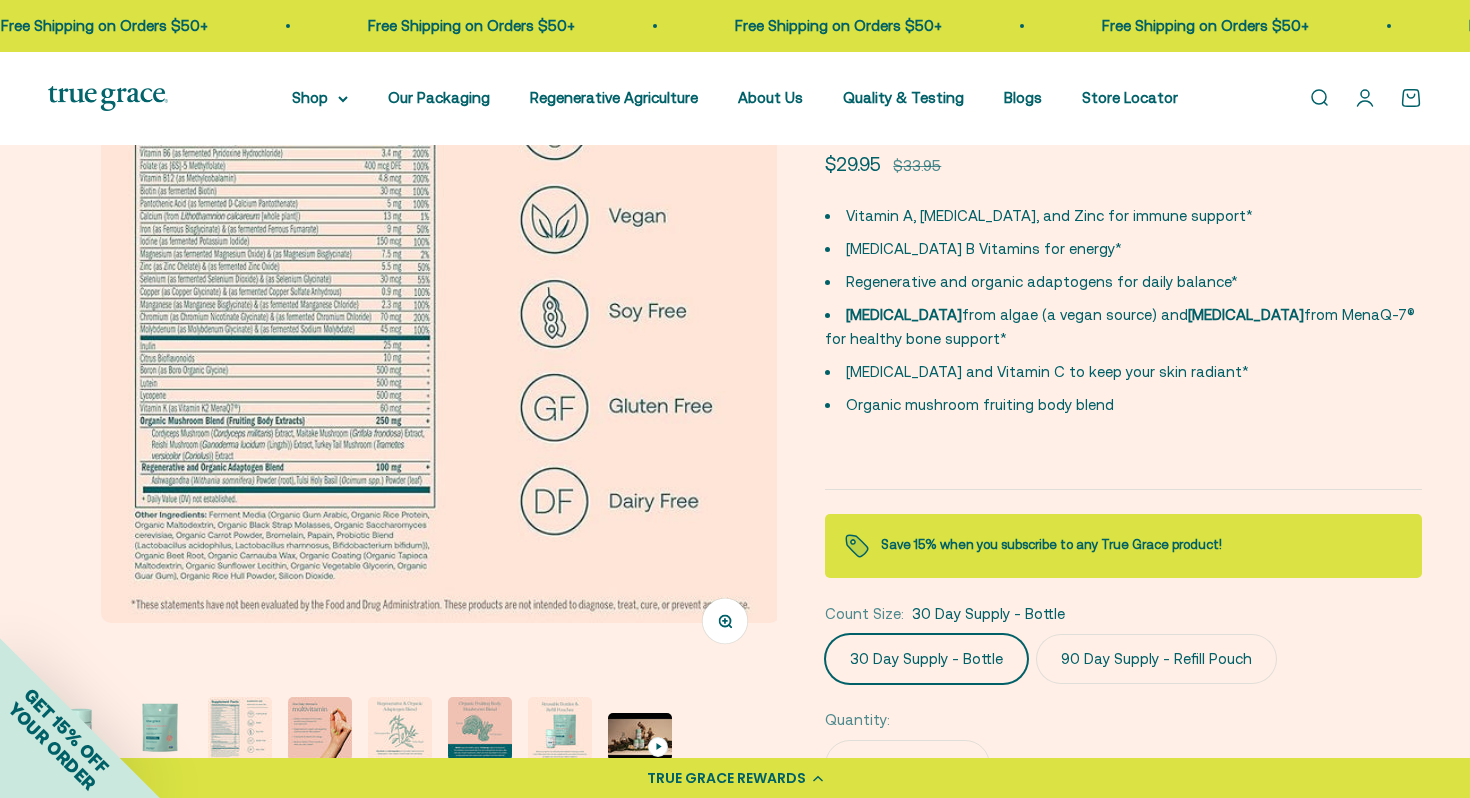 scroll, scrollTop: 0, scrollLeft: 1506, axis: horizontal 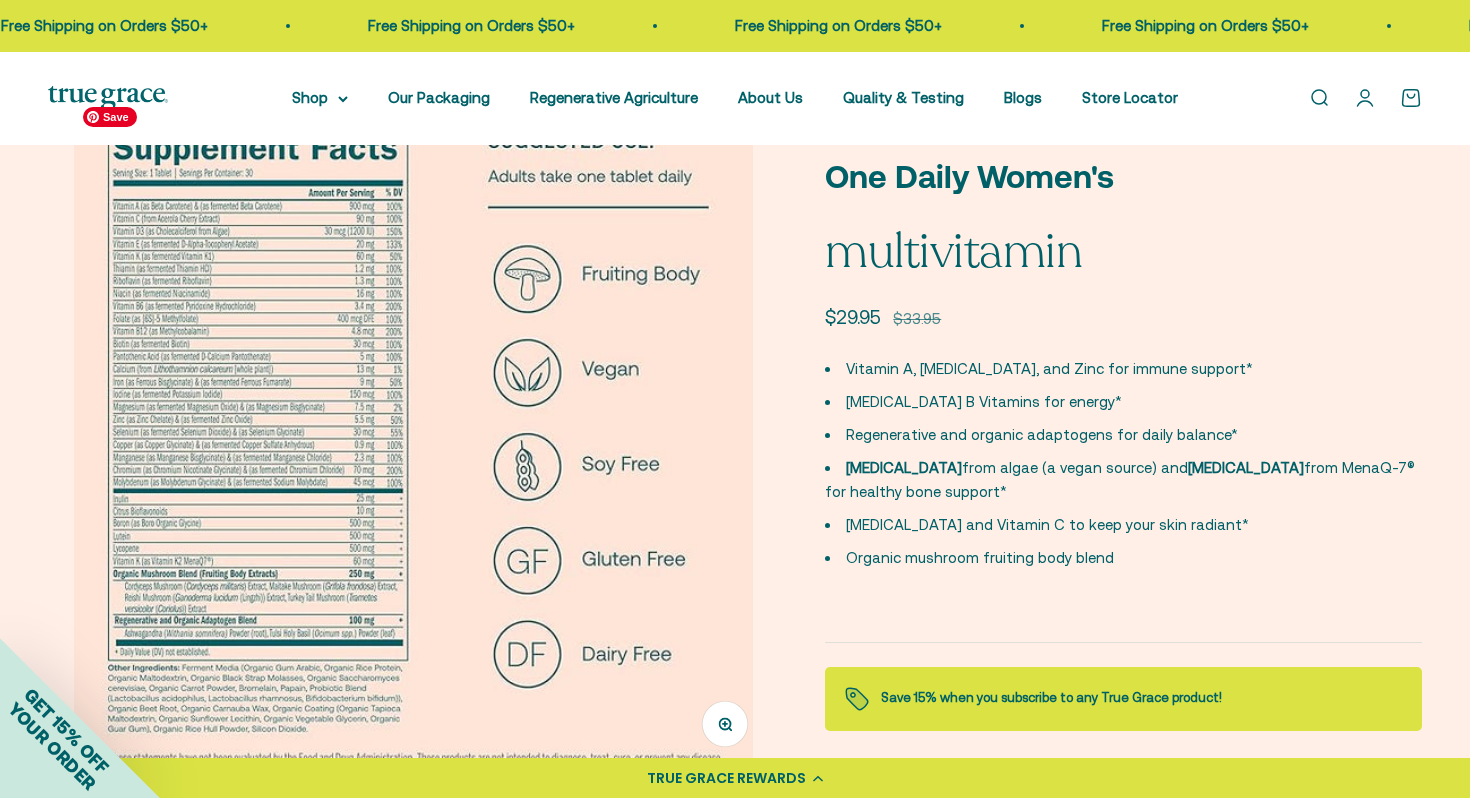 click at bounding box center (413, 436) 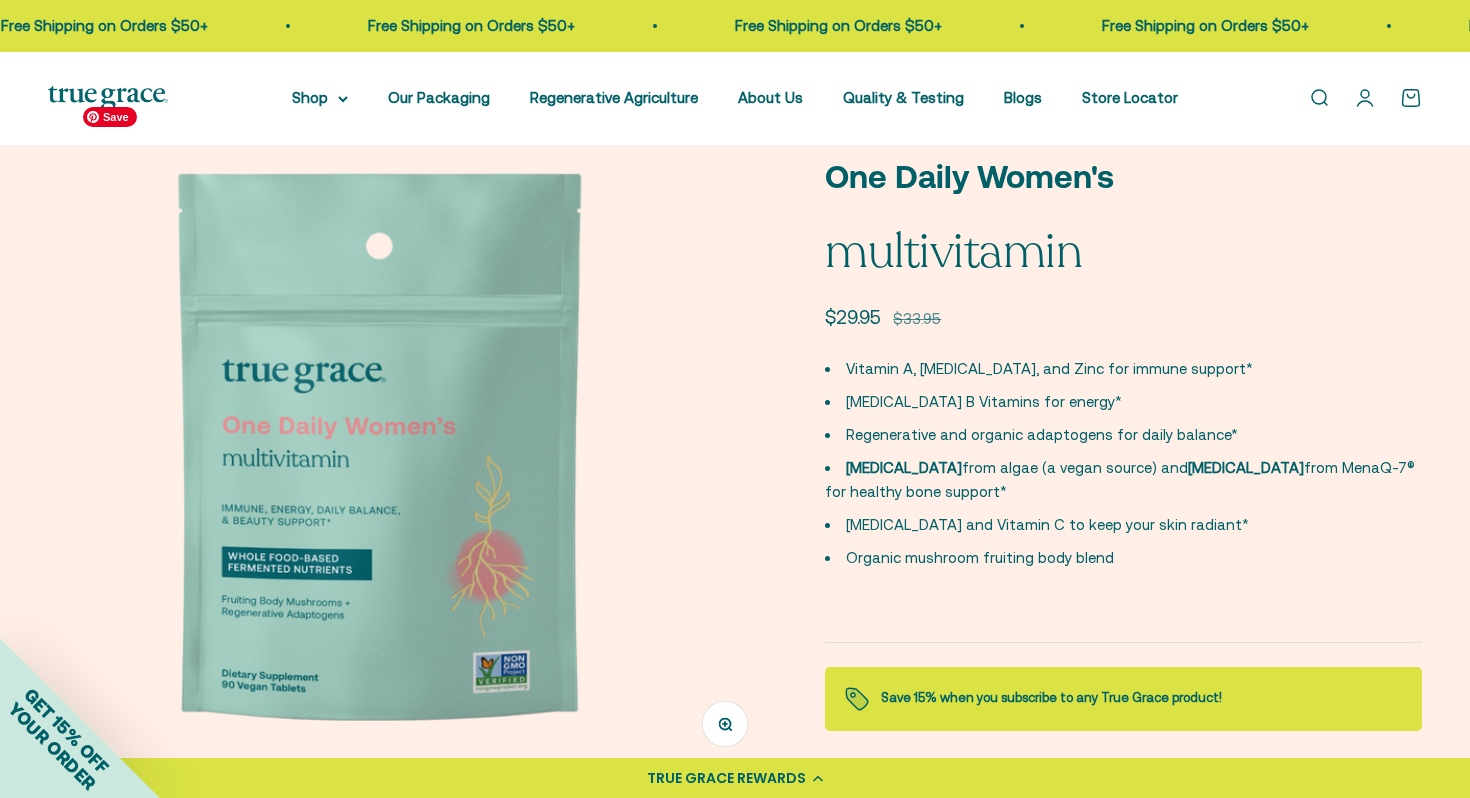 scroll, scrollTop: 0, scrollLeft: 753, axis: horizontal 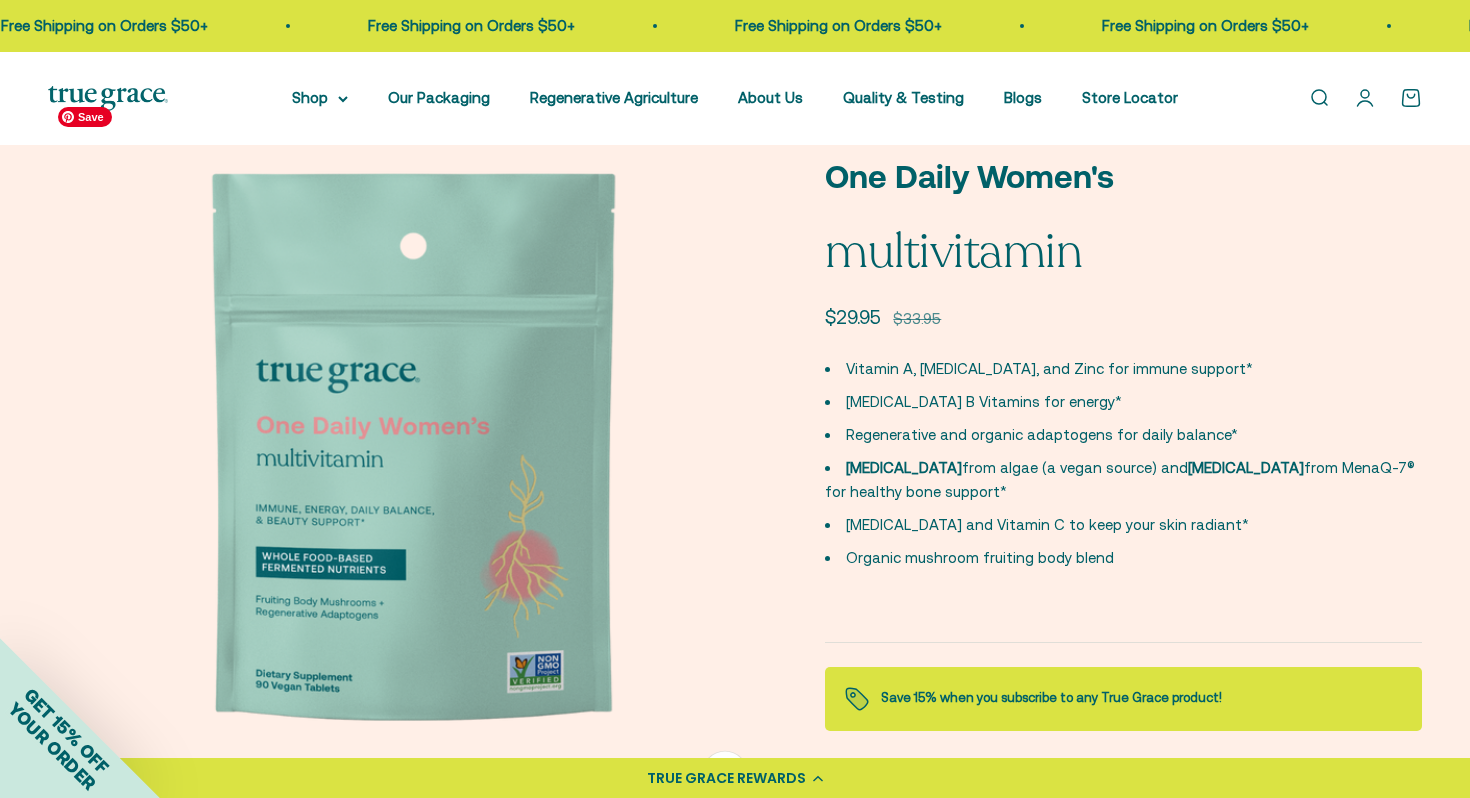 click at bounding box center [412, 461] 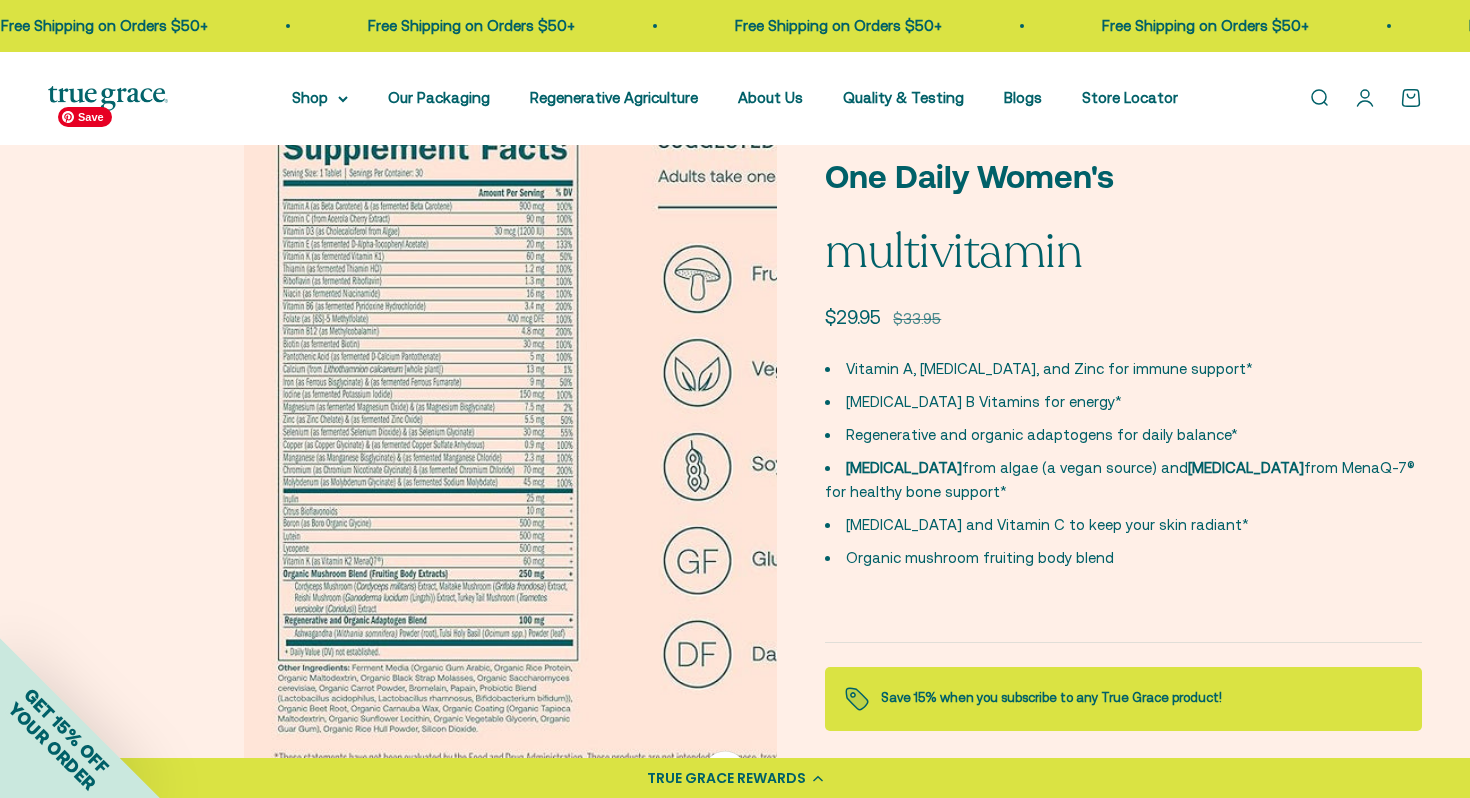 scroll, scrollTop: 0, scrollLeft: 1506, axis: horizontal 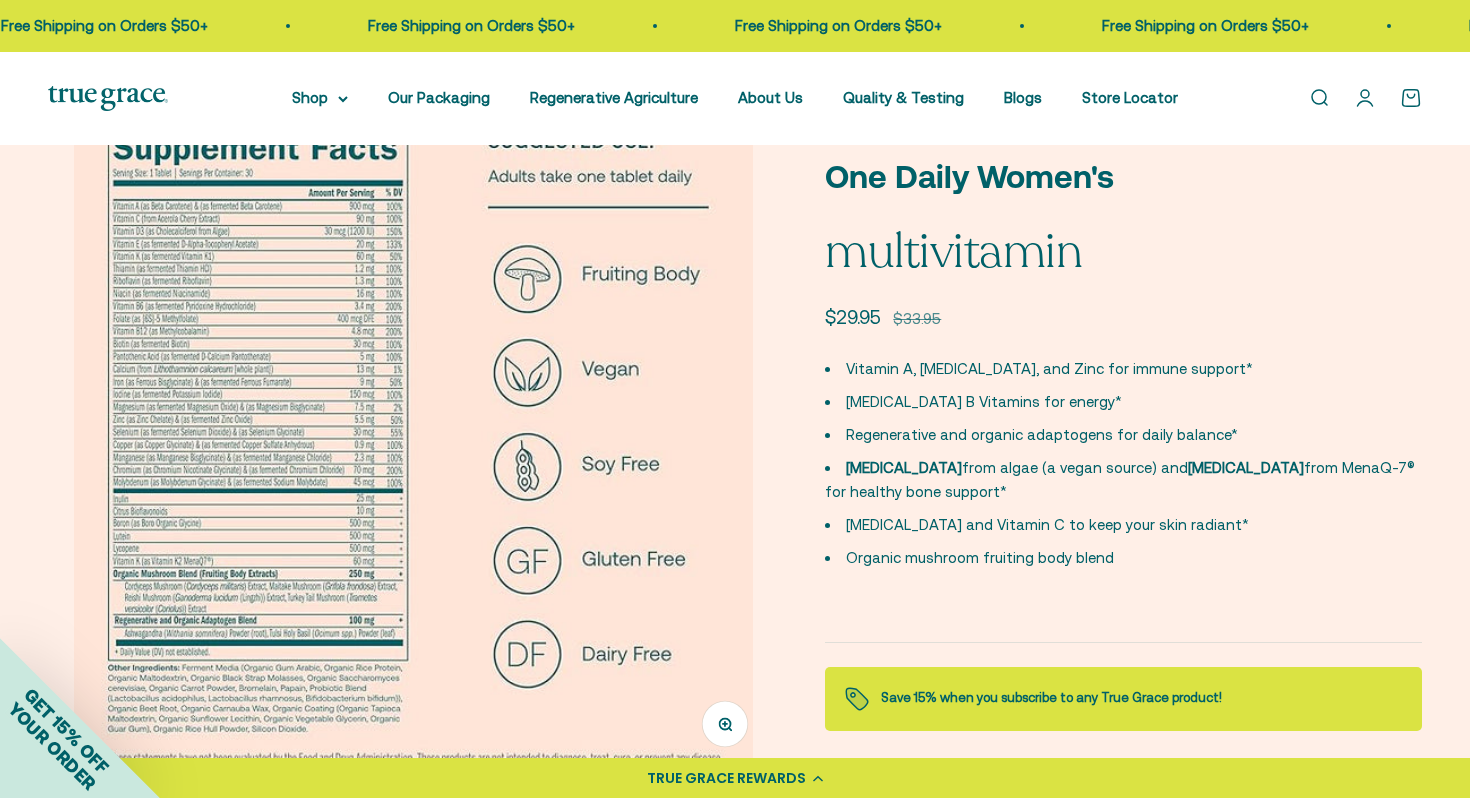 click on "Zoom" at bounding box center [725, 723] 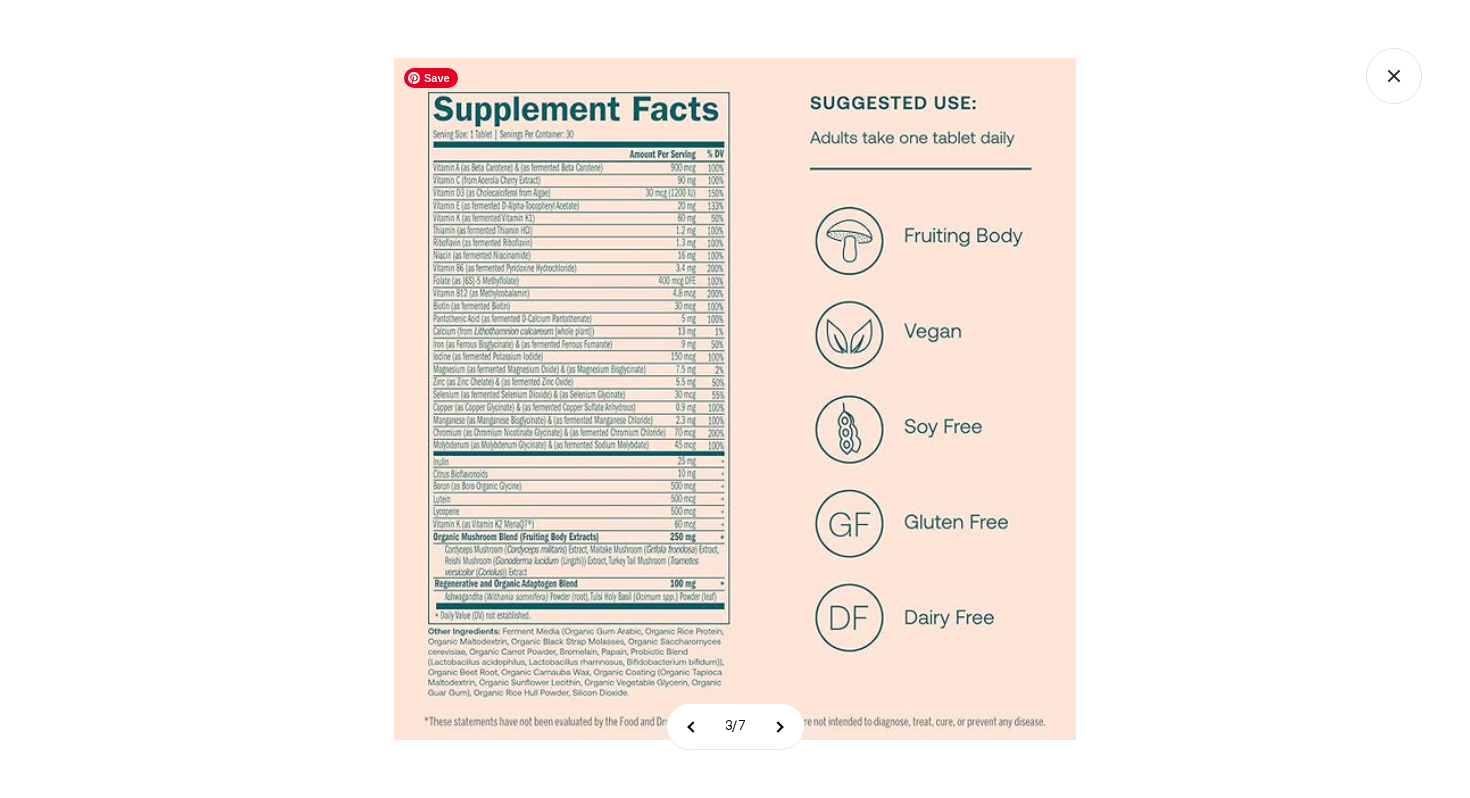 click at bounding box center [735, 399] 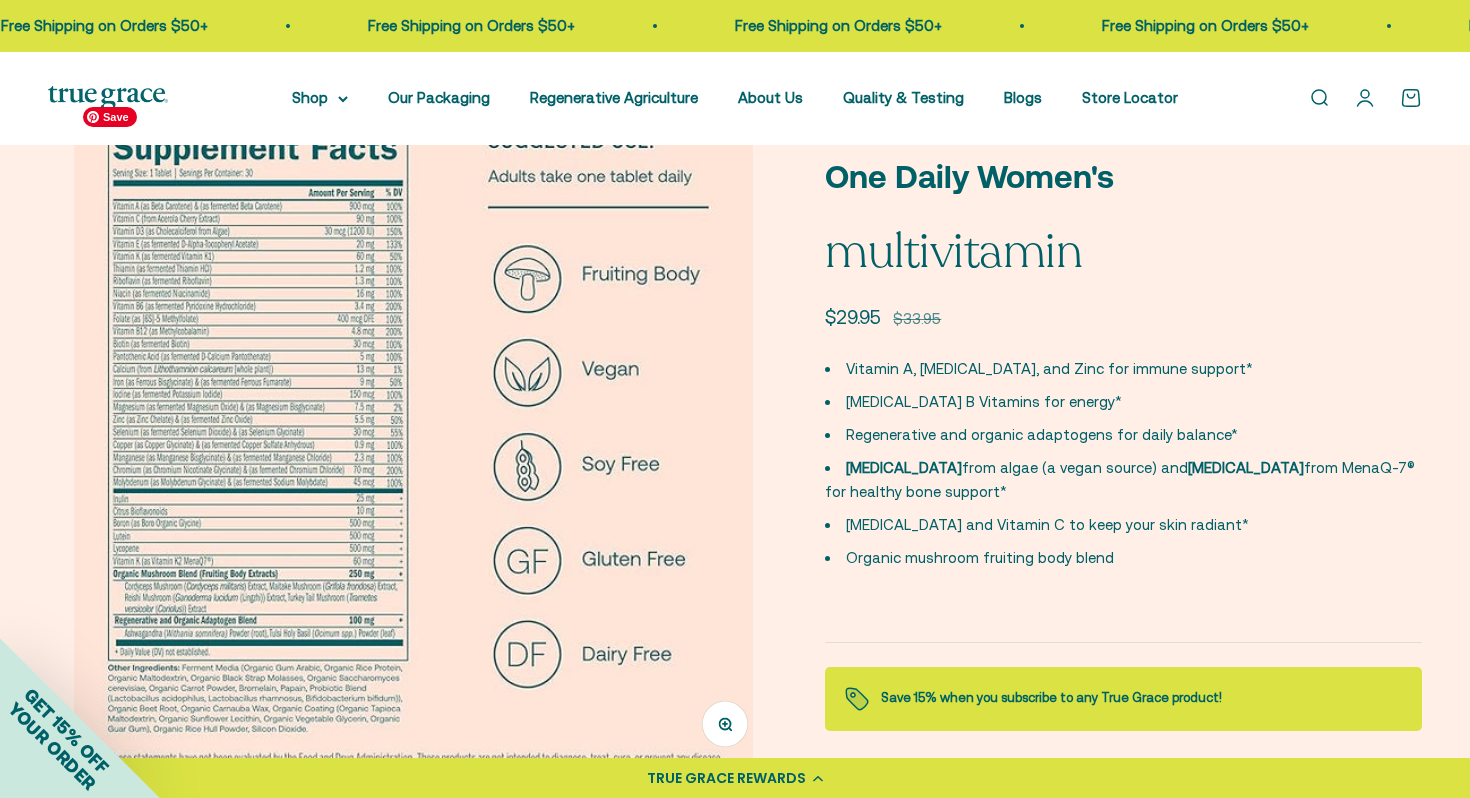 click at bounding box center [413, 436] 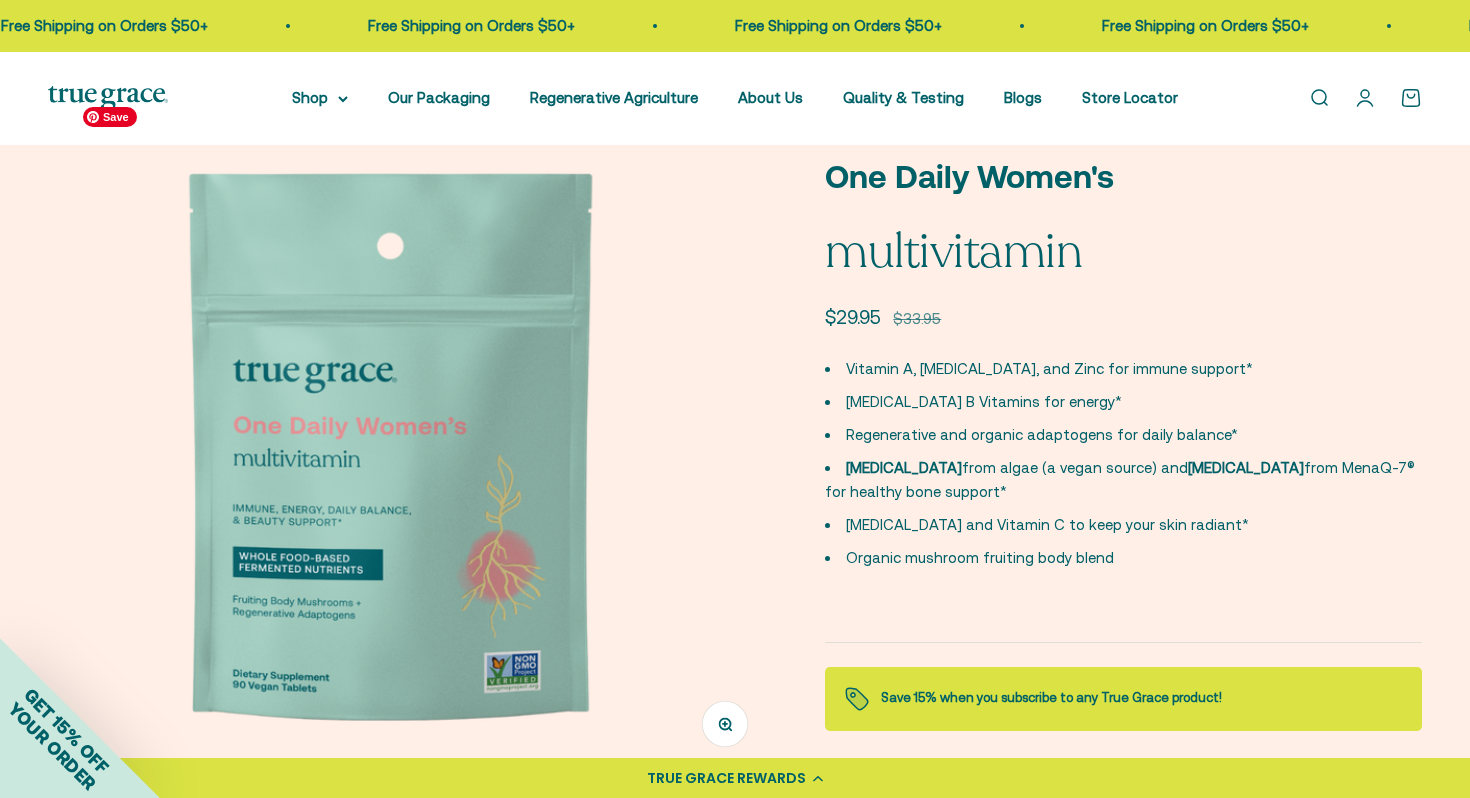 scroll, scrollTop: 0, scrollLeft: 753, axis: horizontal 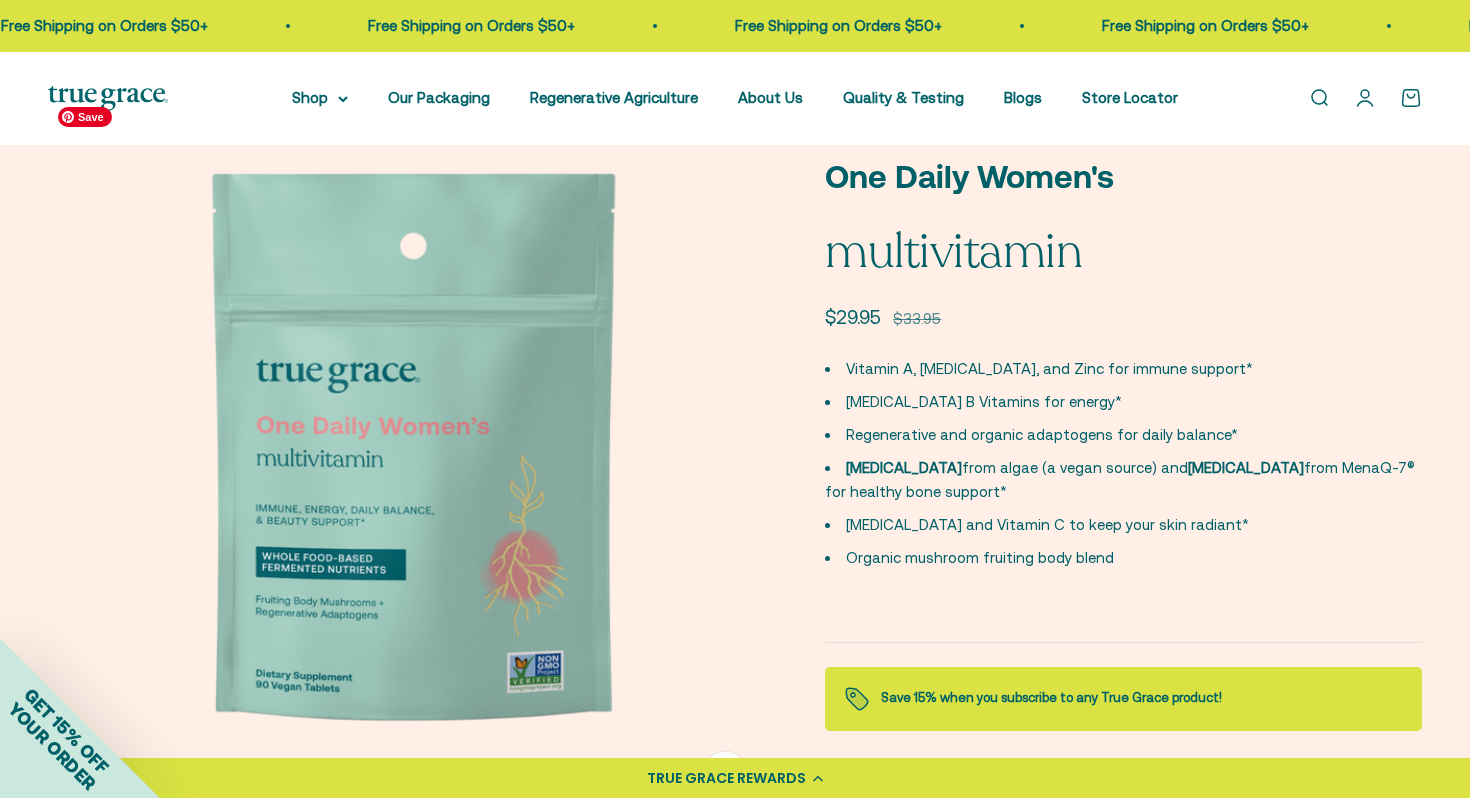 click at bounding box center [412, 461] 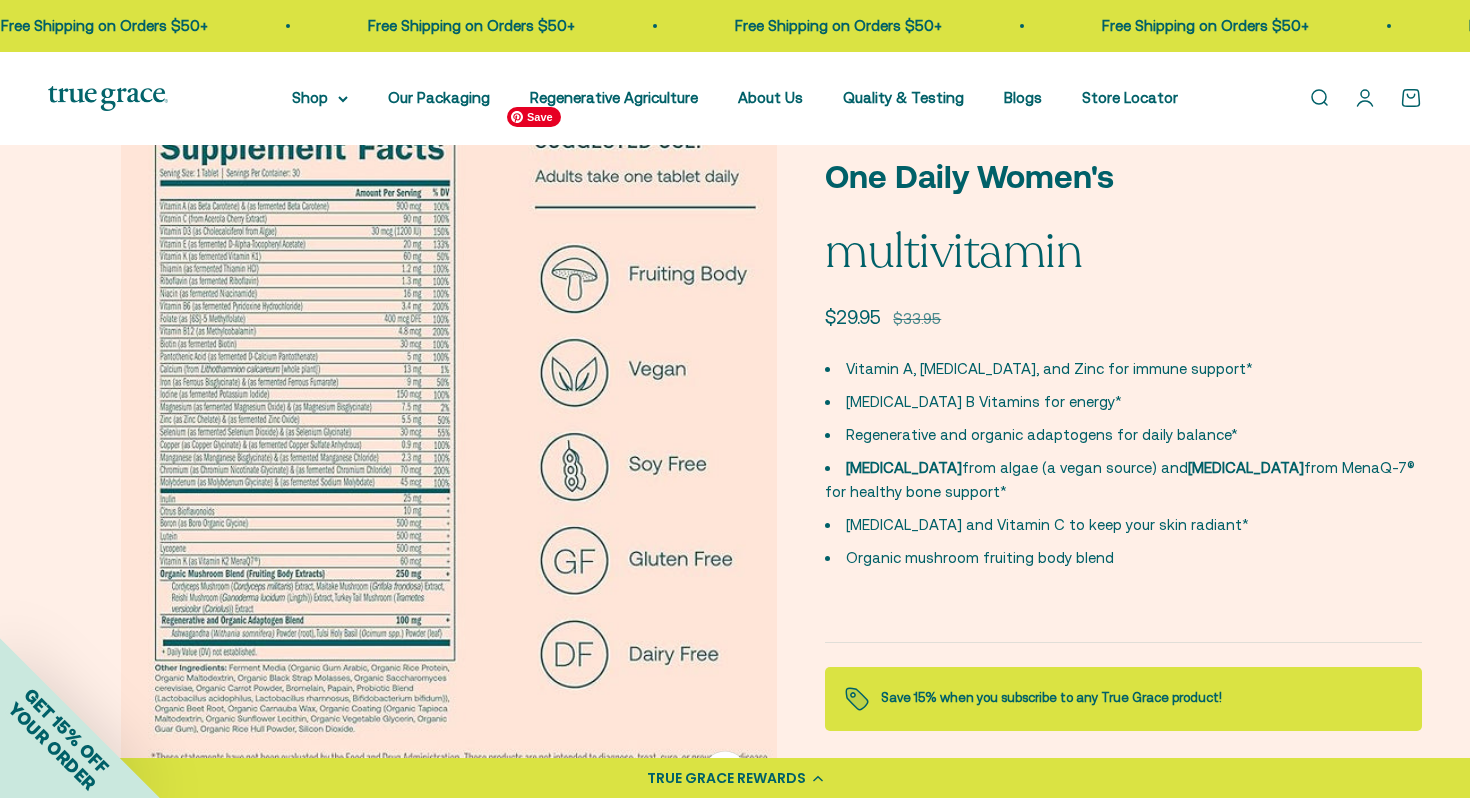 scroll, scrollTop: 0, scrollLeft: 1506, axis: horizontal 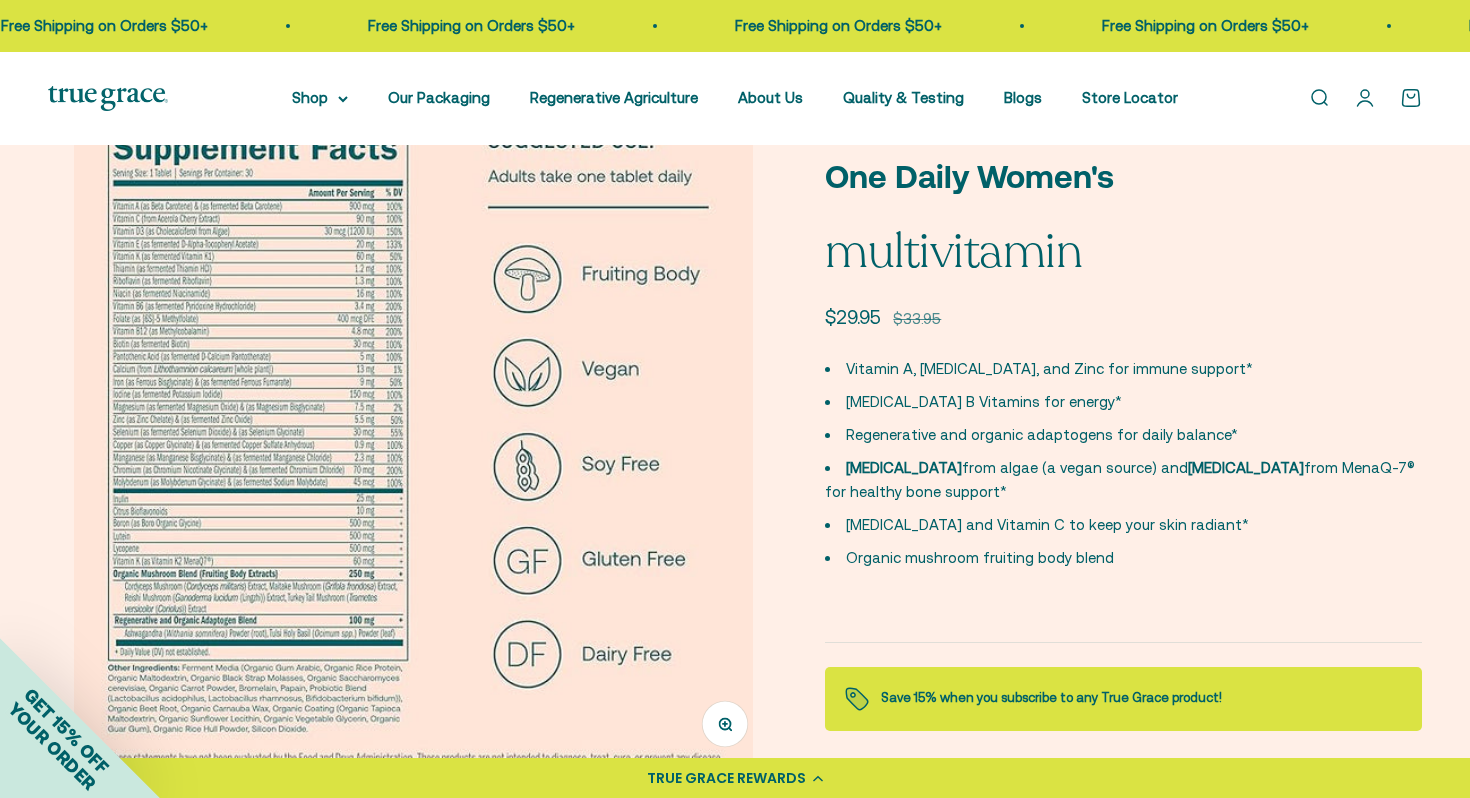 click 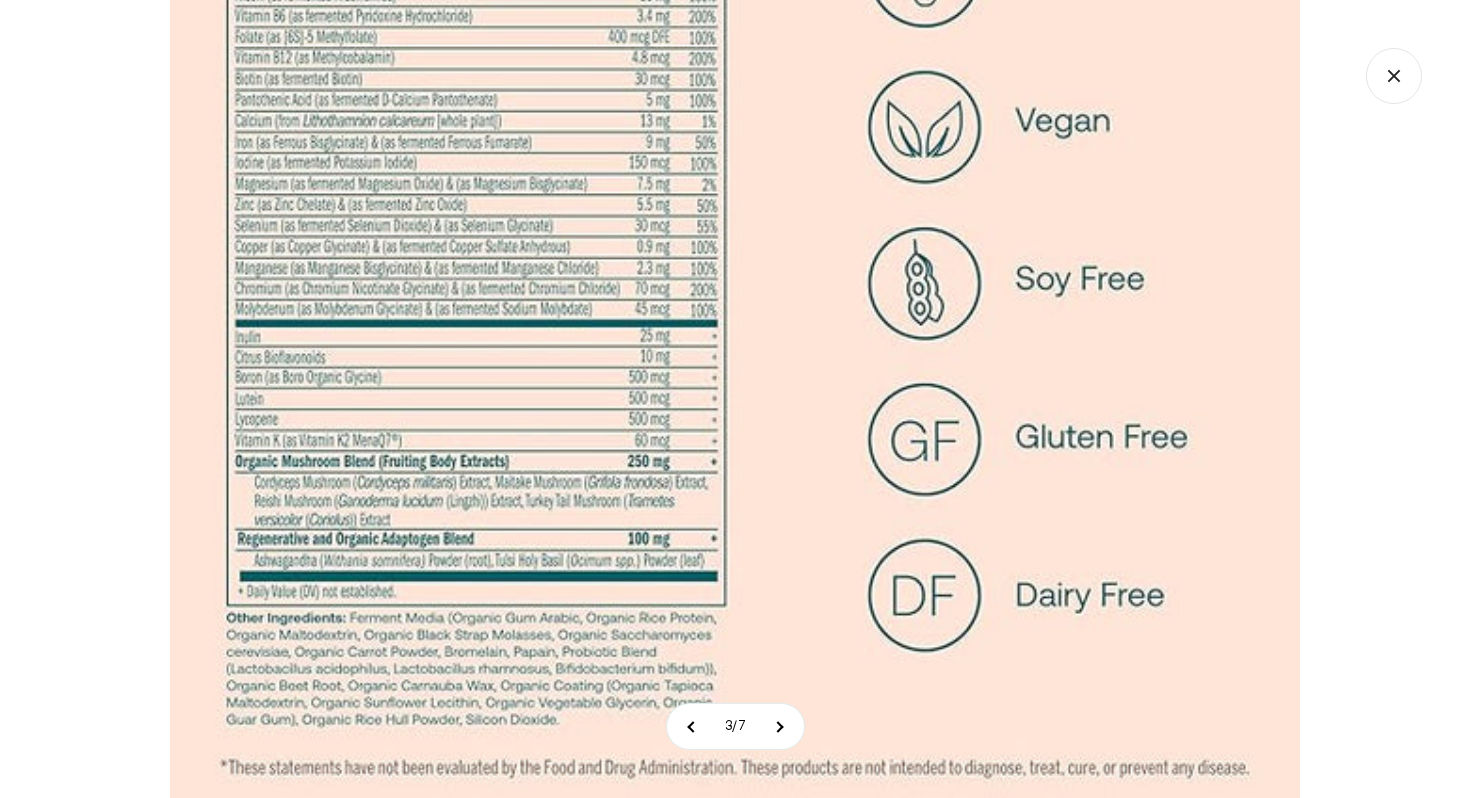 click 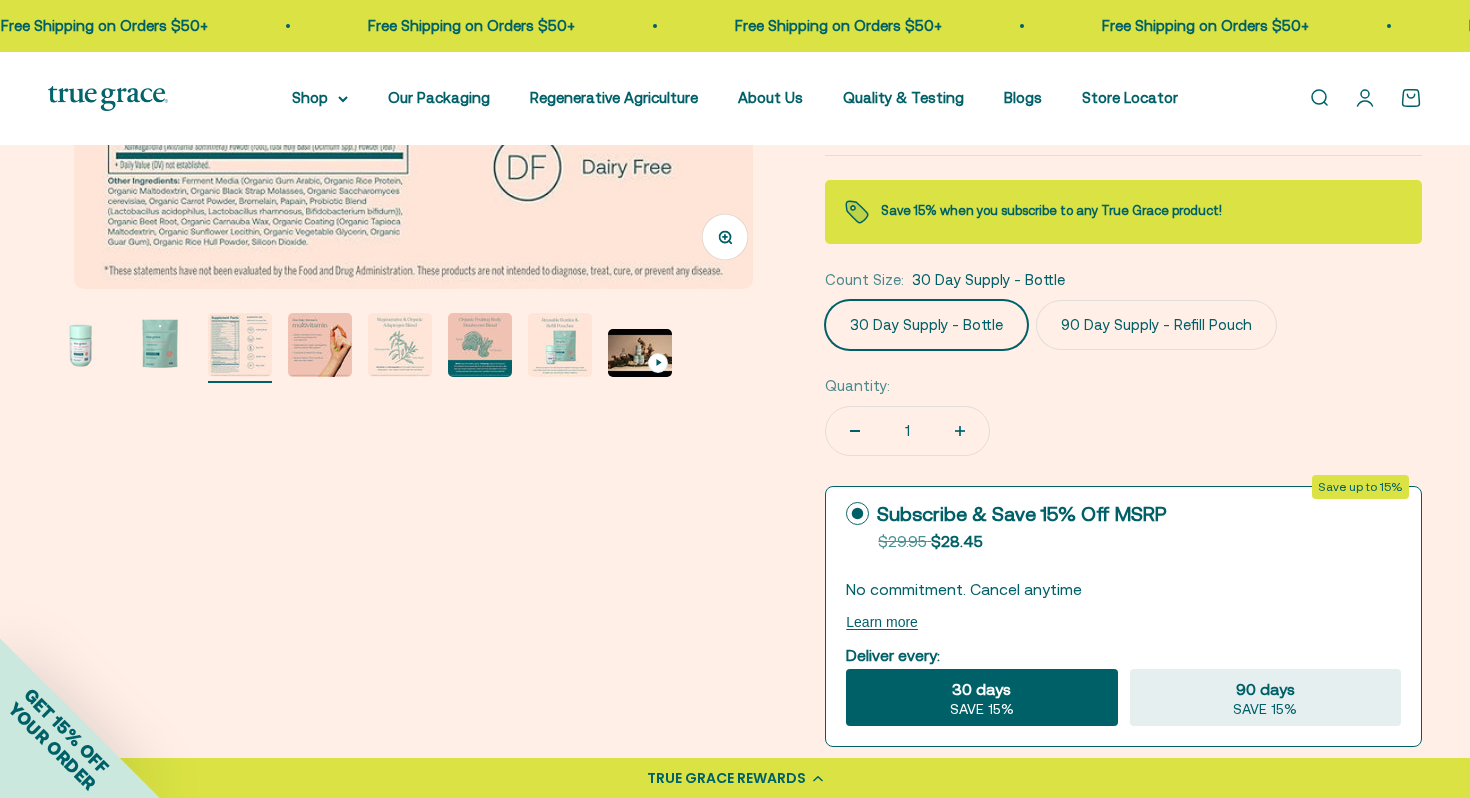 scroll, scrollTop: 489, scrollLeft: 0, axis: vertical 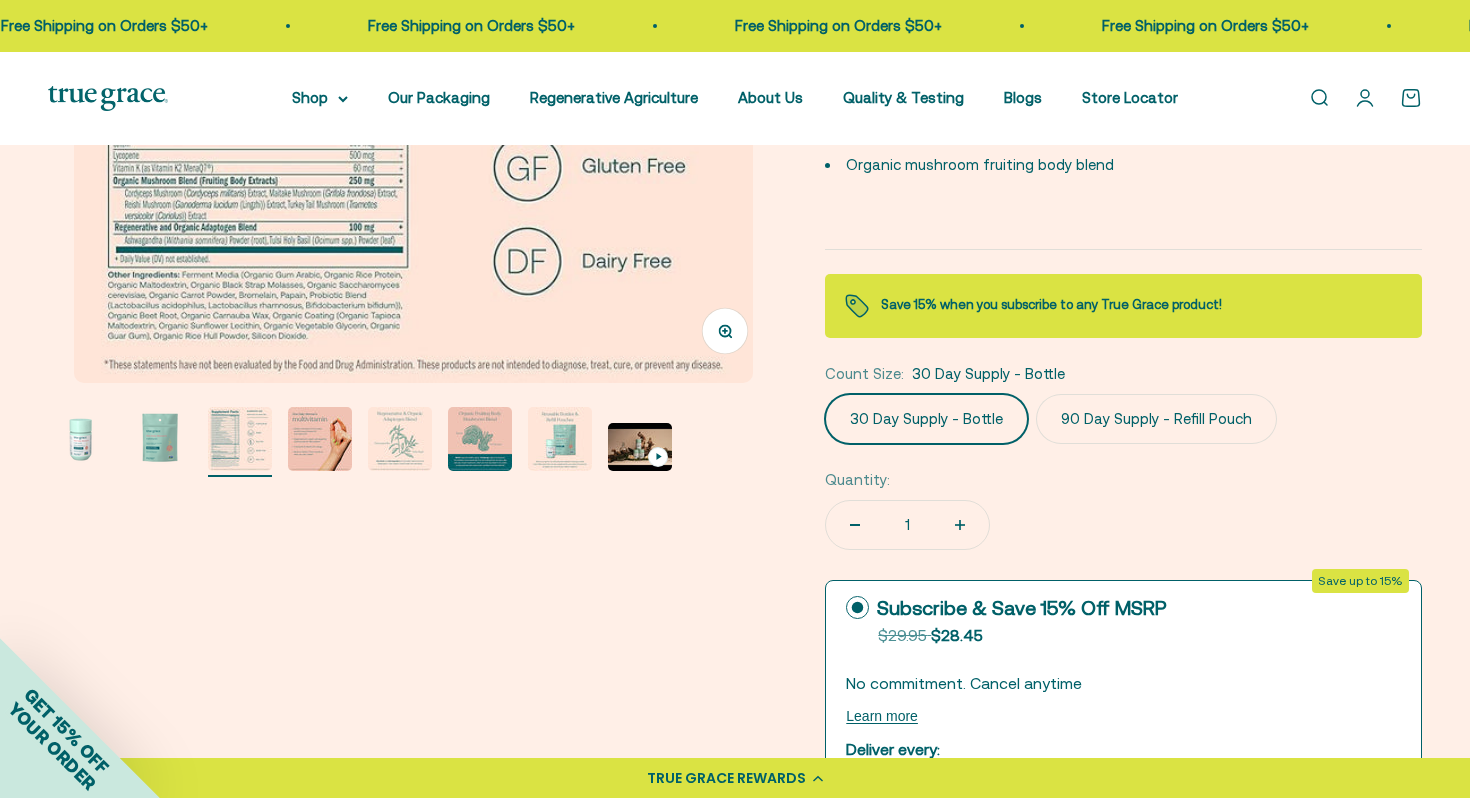click at bounding box center (320, 439) 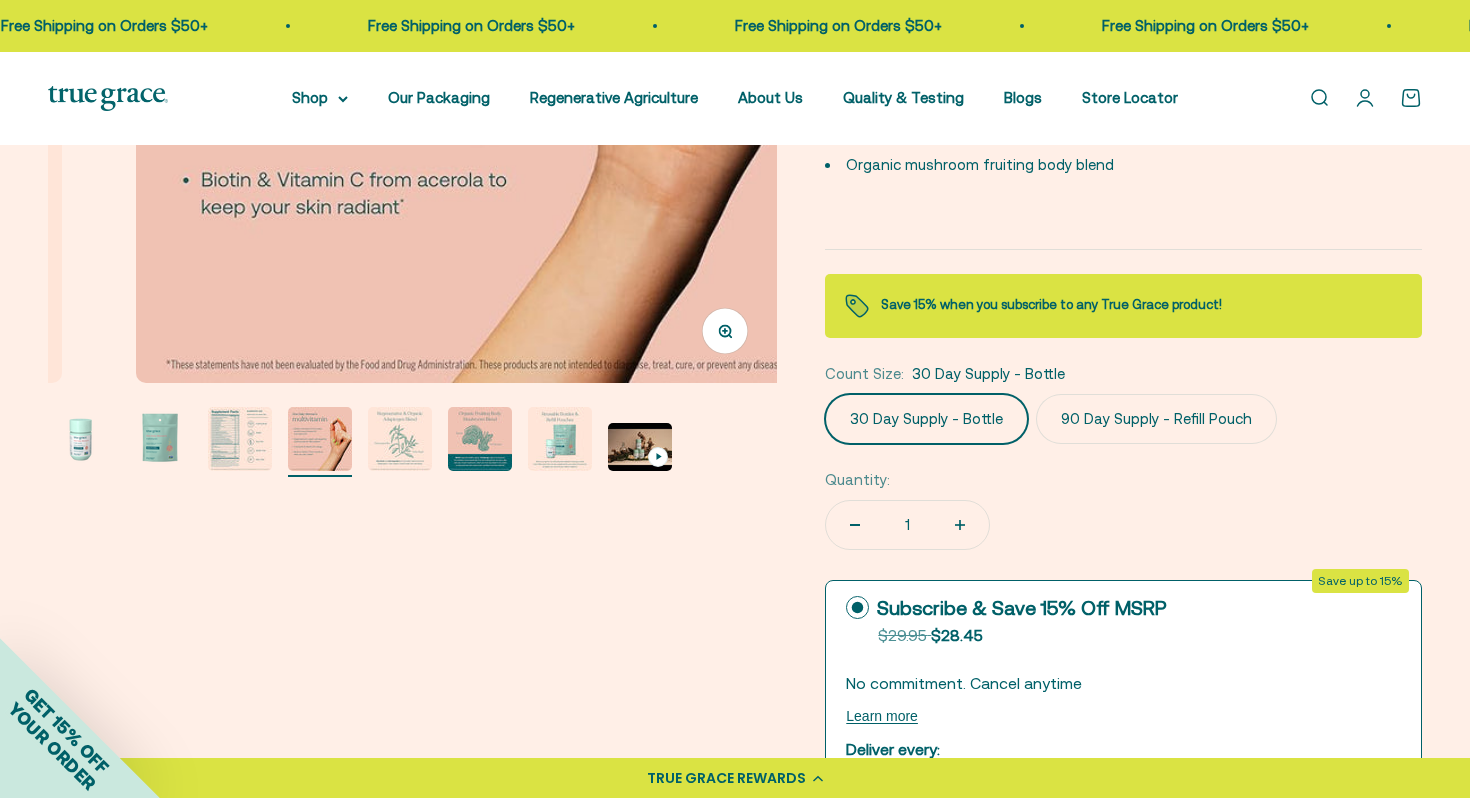 scroll, scrollTop: 0, scrollLeft: 2259, axis: horizontal 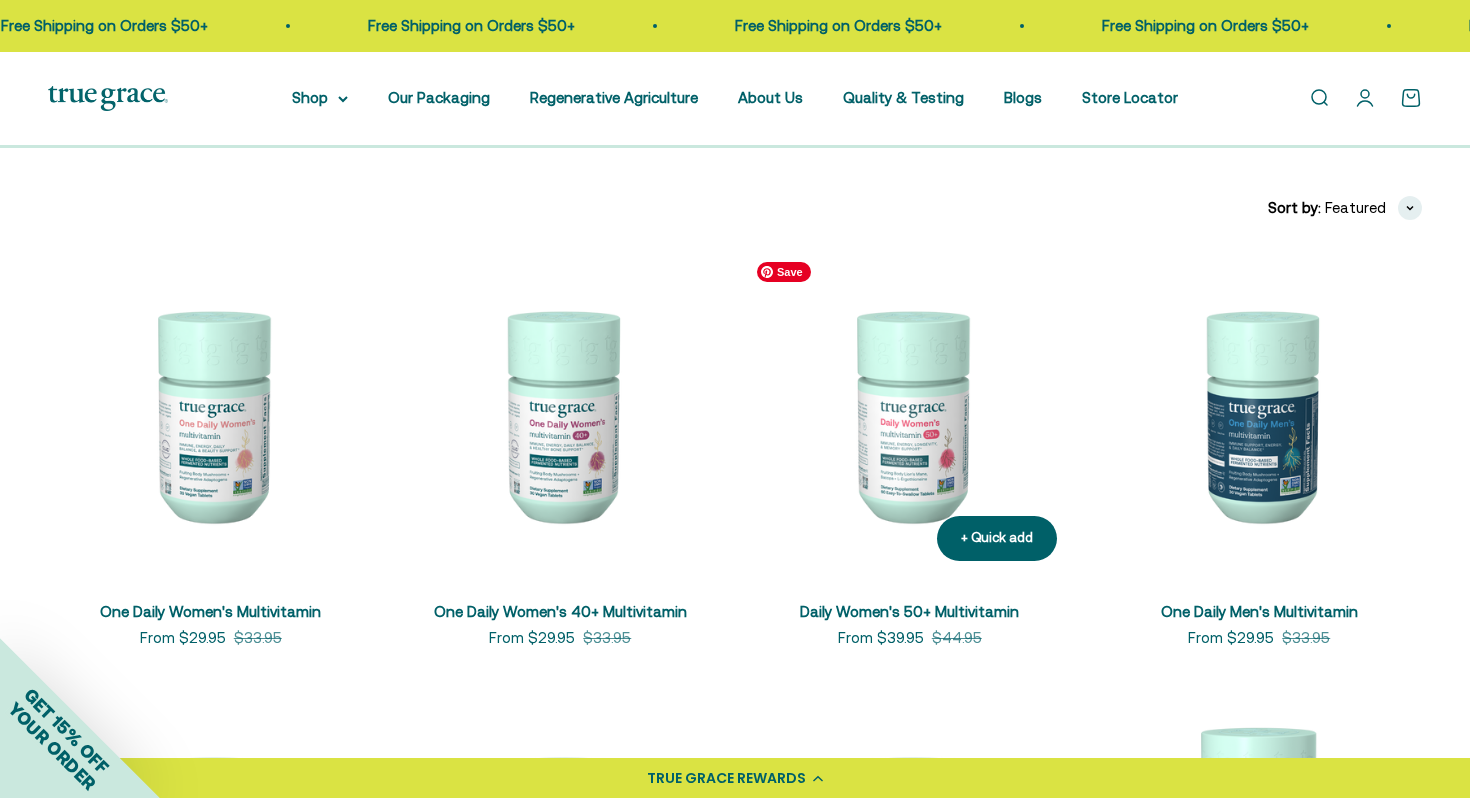 click 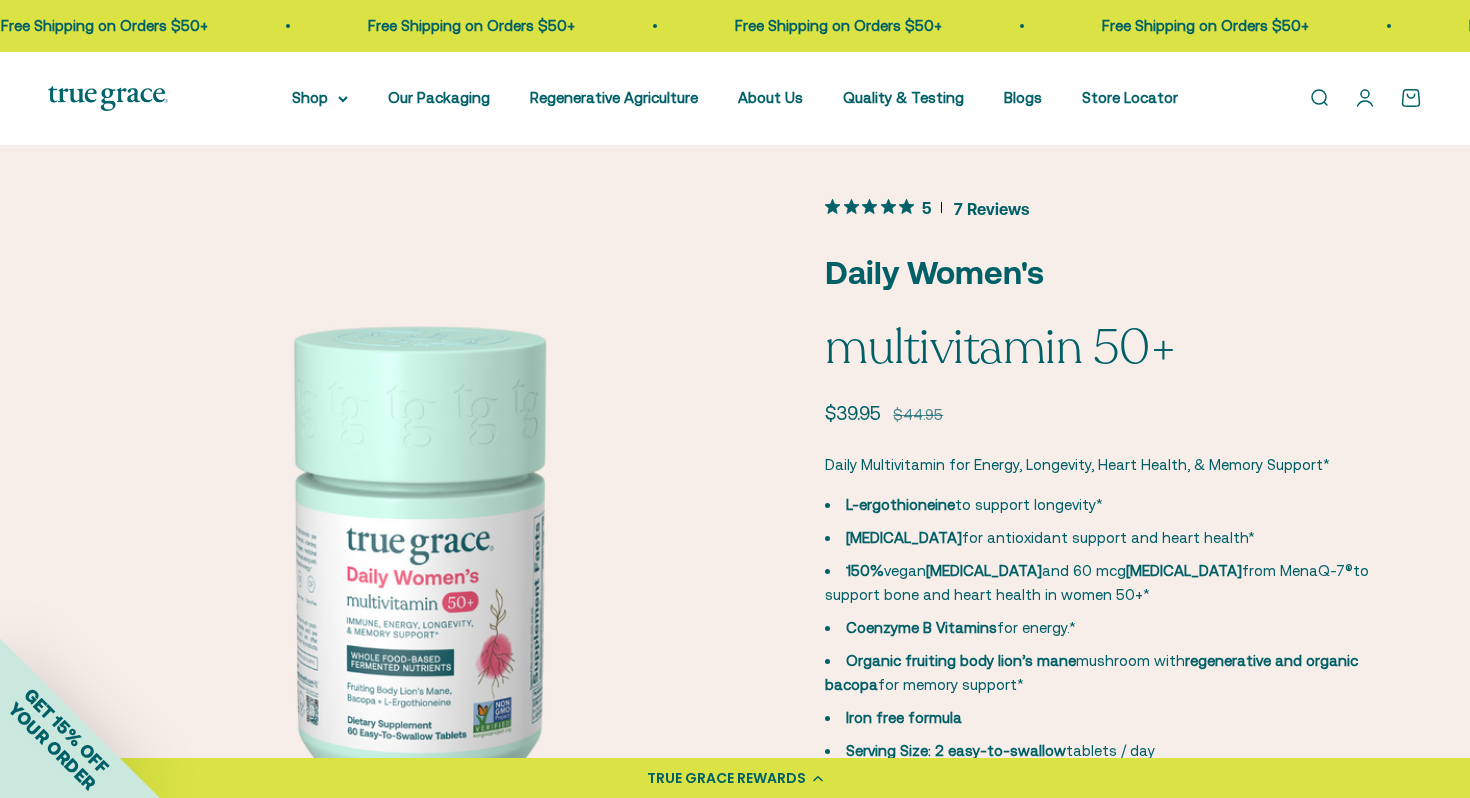scroll, scrollTop: 0, scrollLeft: 0, axis: both 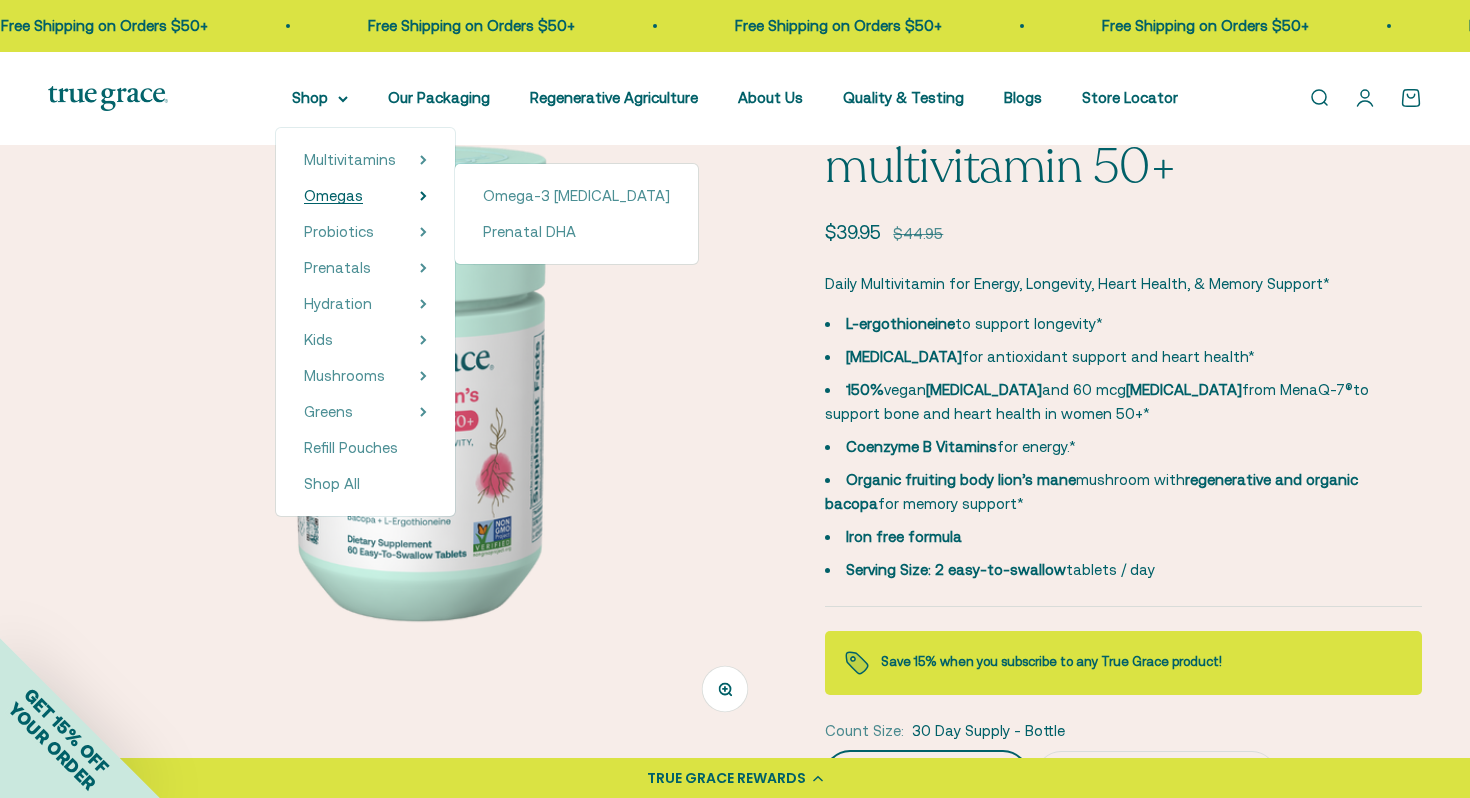click on "Omegas" at bounding box center (333, 195) 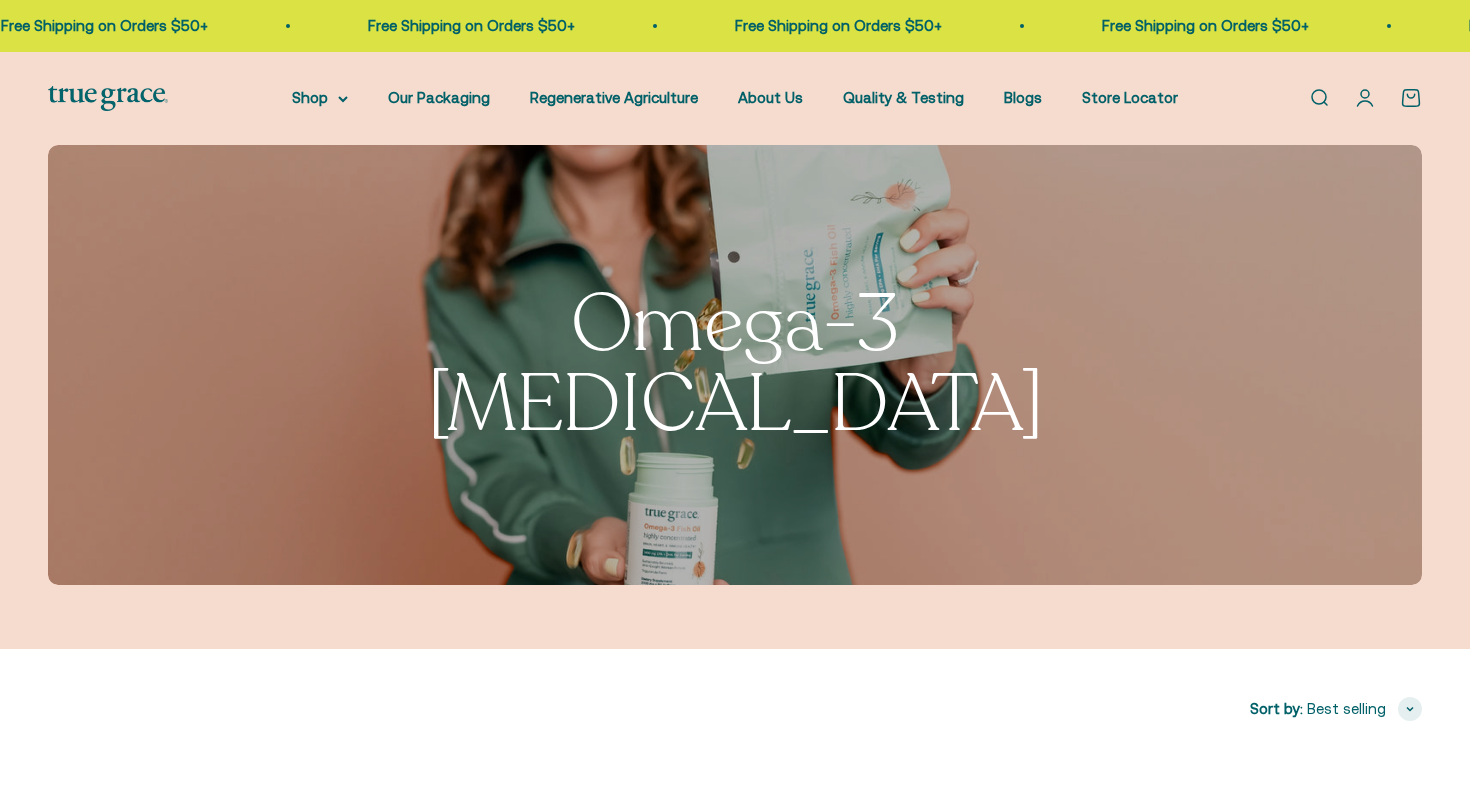 scroll, scrollTop: 0, scrollLeft: 0, axis: both 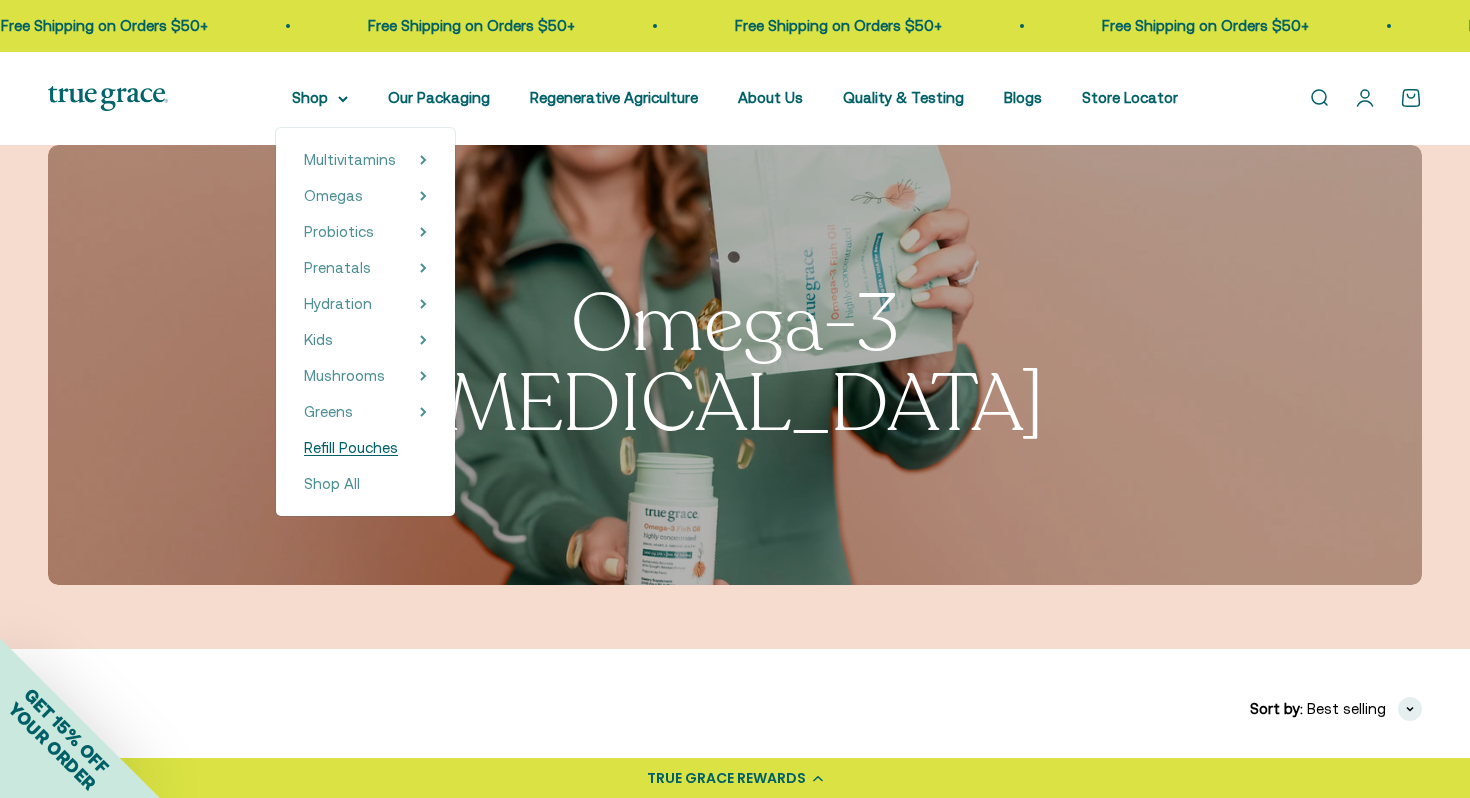 click on "Refill Pouches" at bounding box center (351, 447) 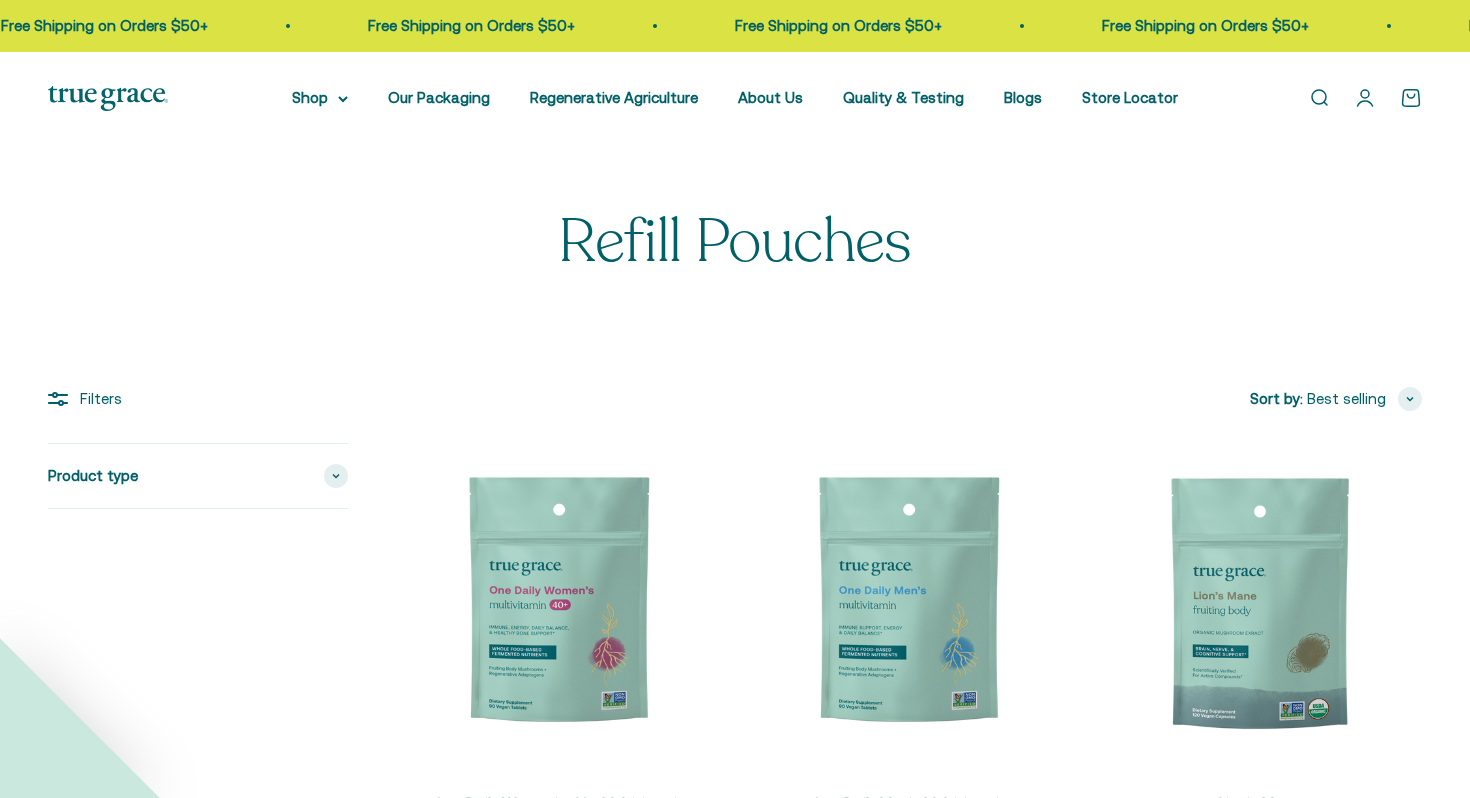 scroll, scrollTop: 0, scrollLeft: 0, axis: both 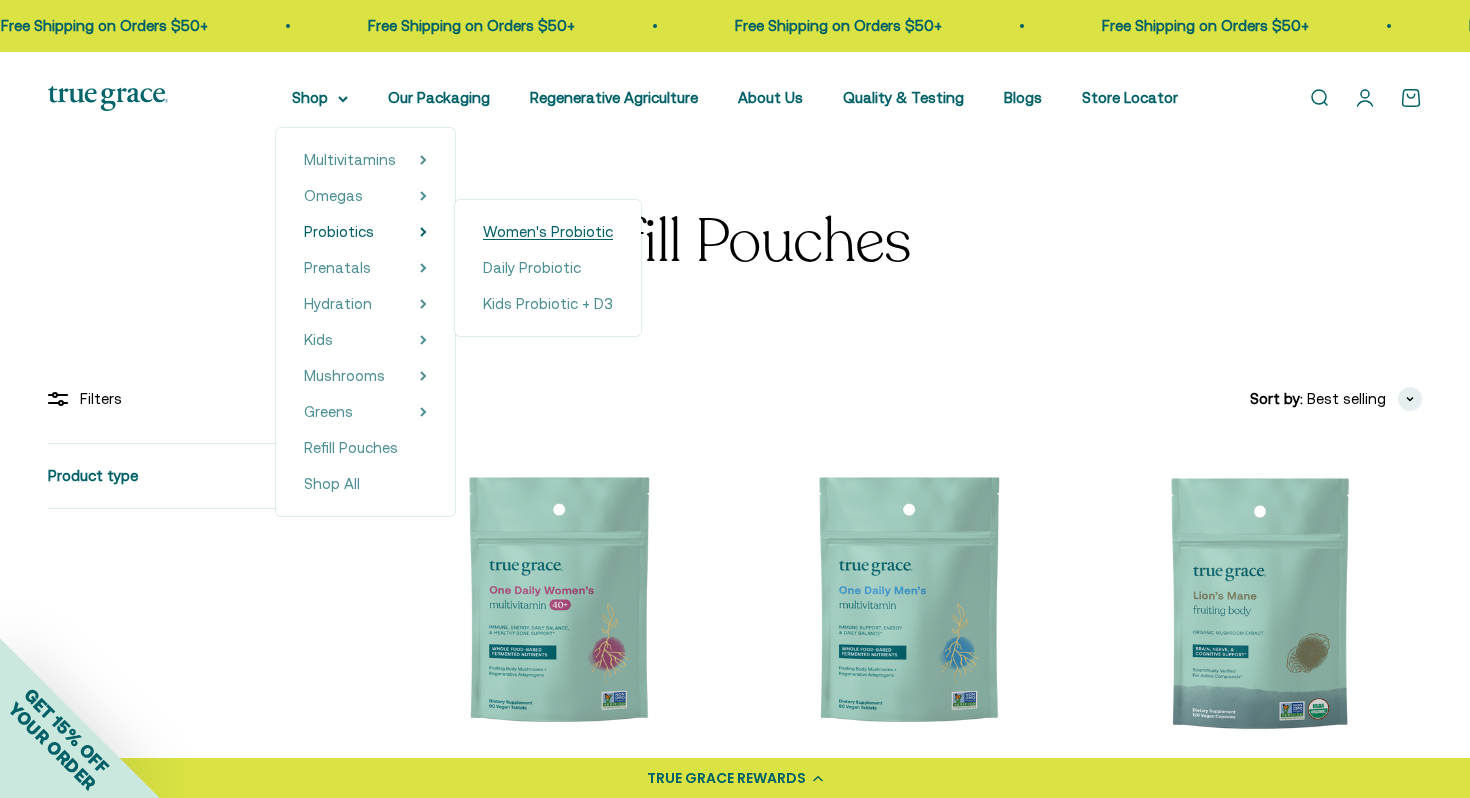 click on "Women's Probiotic" at bounding box center (548, 231) 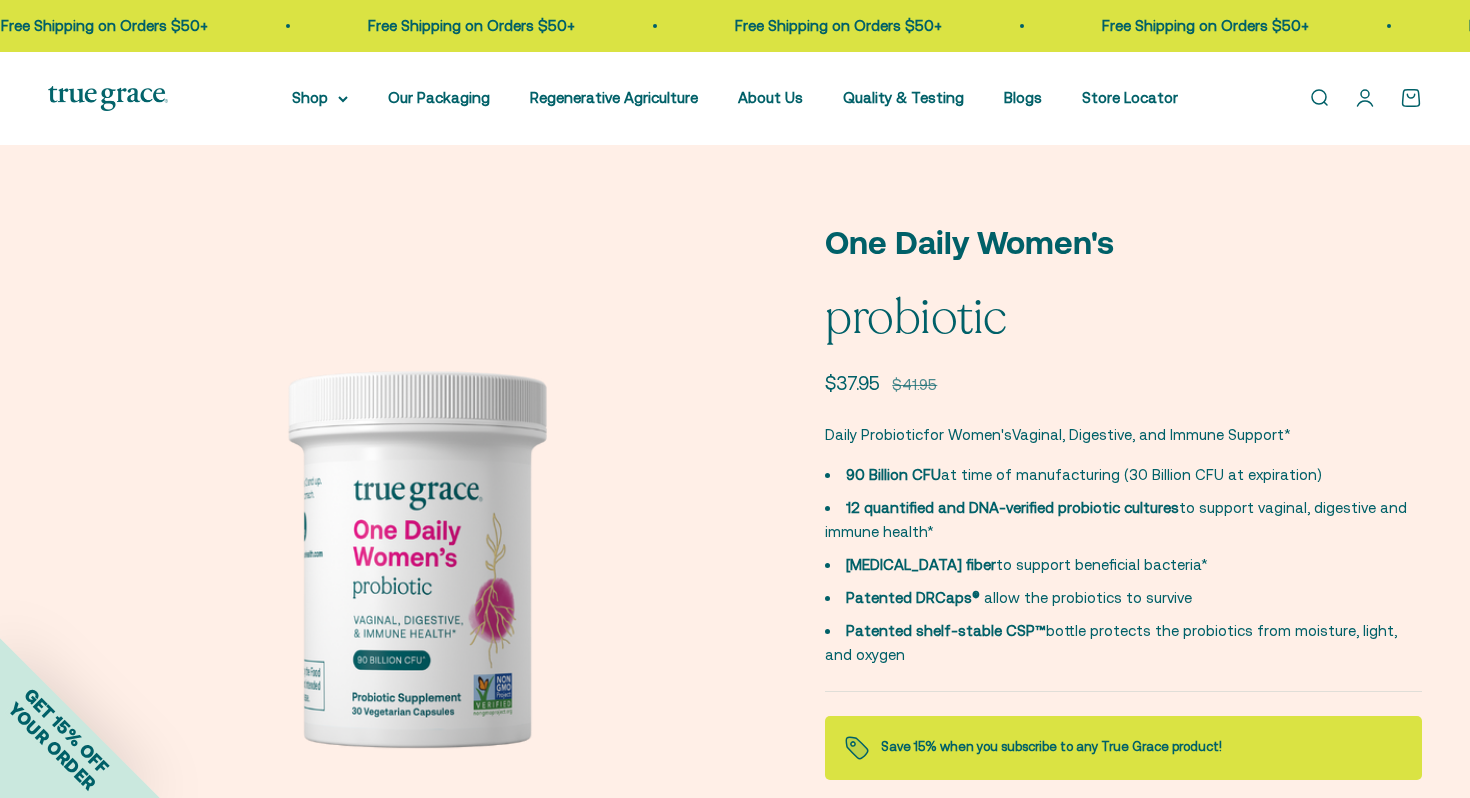 scroll, scrollTop: 0, scrollLeft: 0, axis: both 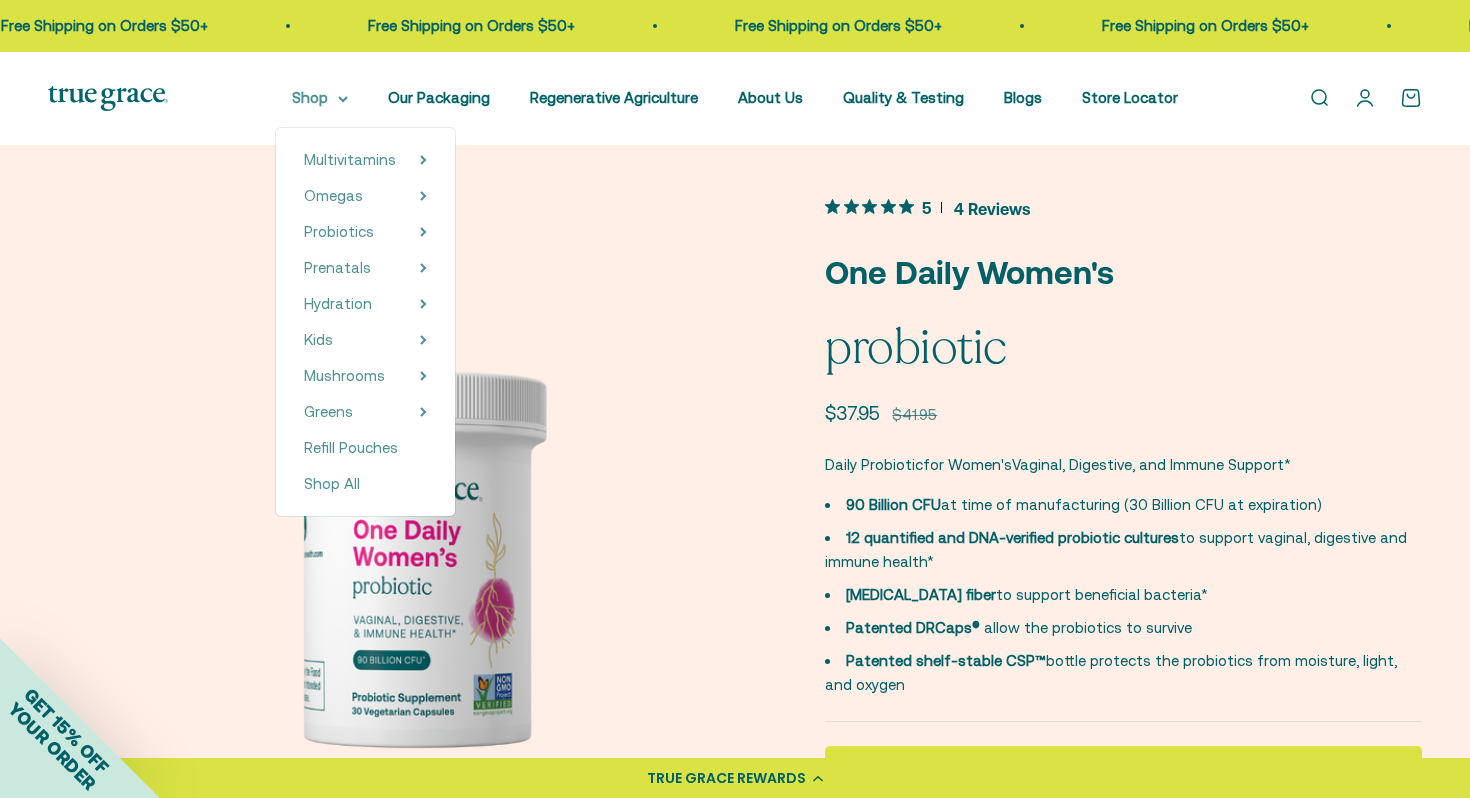 click on "Shop" at bounding box center (320, 98) 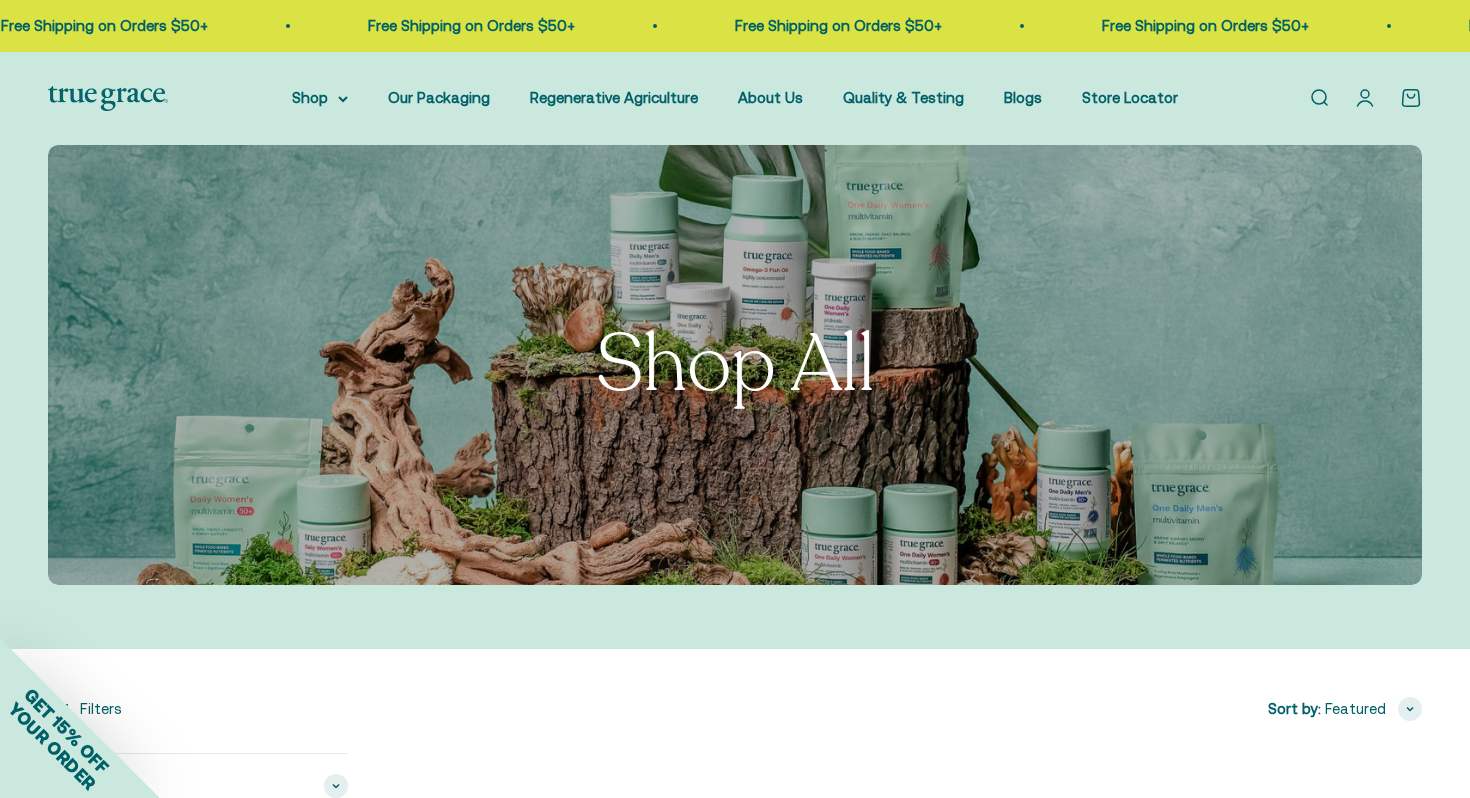 scroll, scrollTop: 0, scrollLeft: 0, axis: both 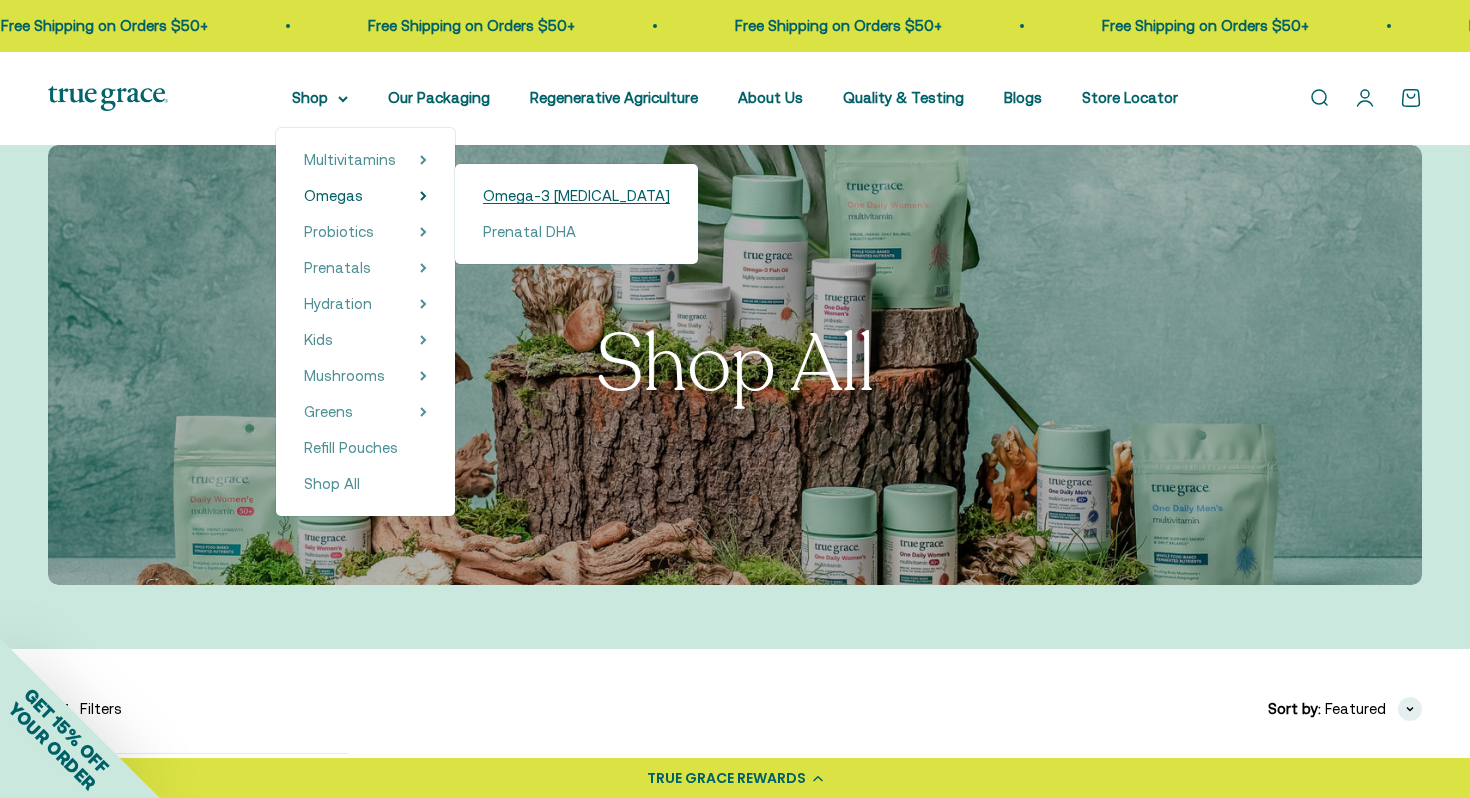 click on "Omega-3 [MEDICAL_DATA]" at bounding box center [576, 195] 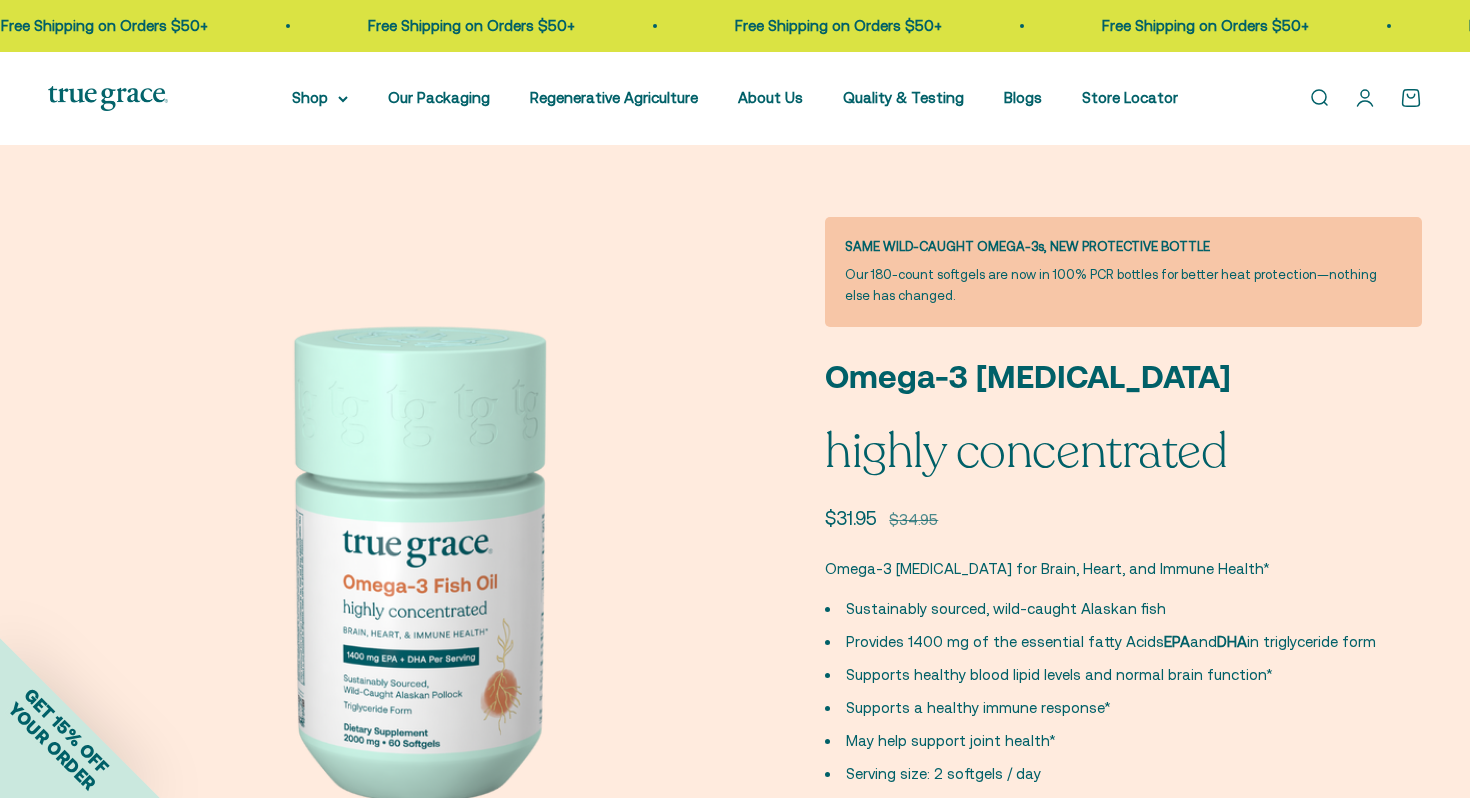 scroll, scrollTop: 0, scrollLeft: 0, axis: both 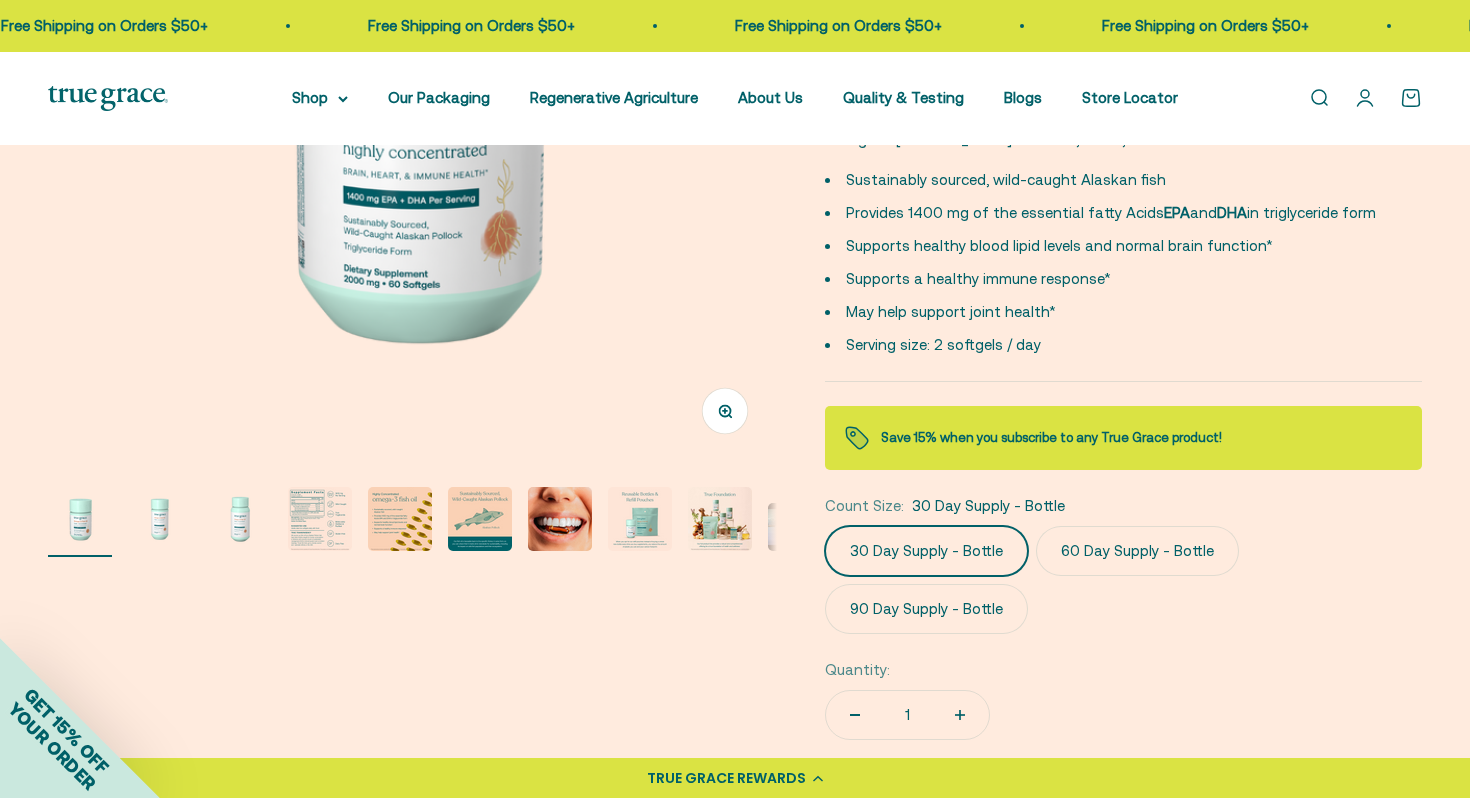 click on "90 Day Supply - Bottle" 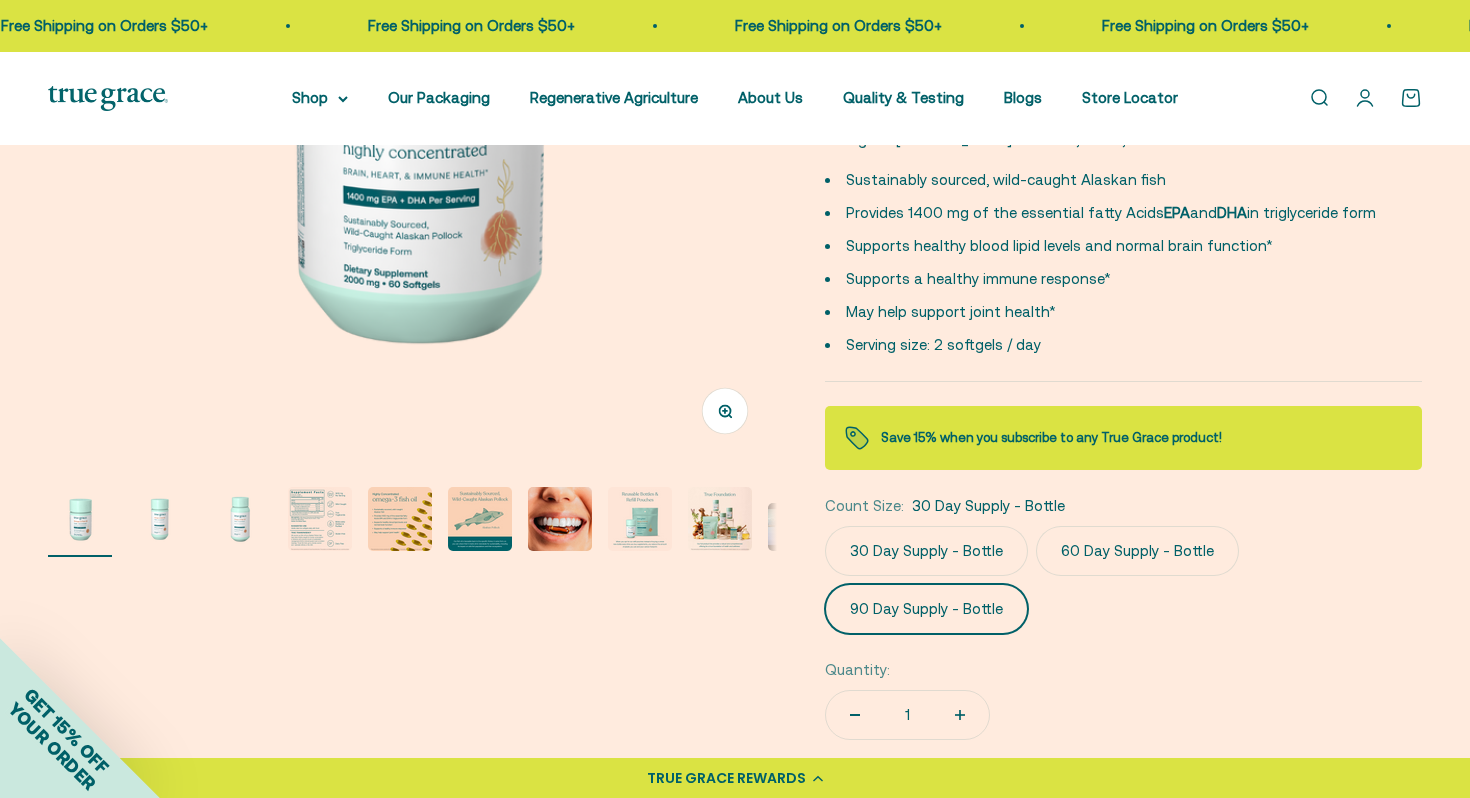 scroll, scrollTop: 0, scrollLeft: 1506, axis: horizontal 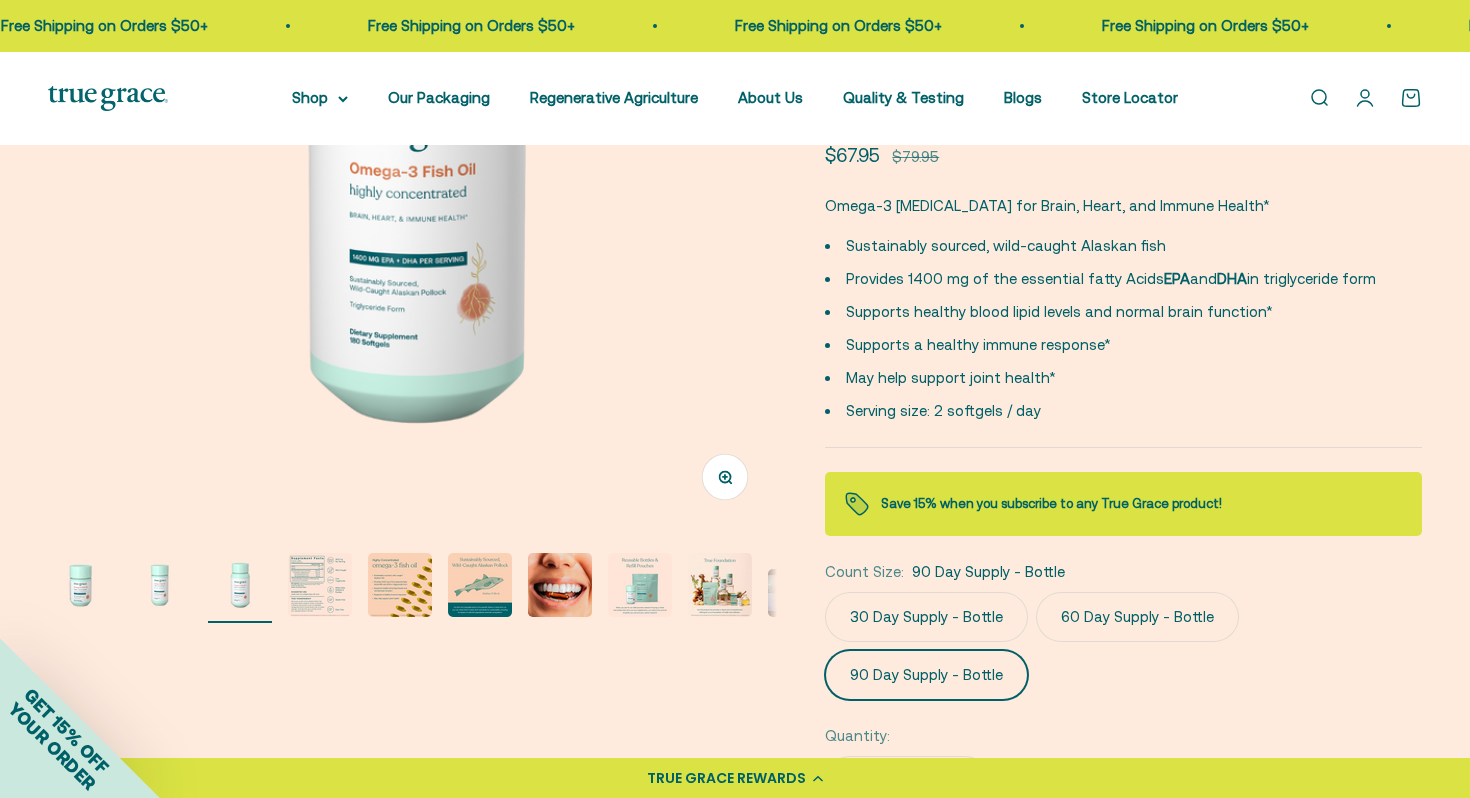 click at bounding box center (240, 585) 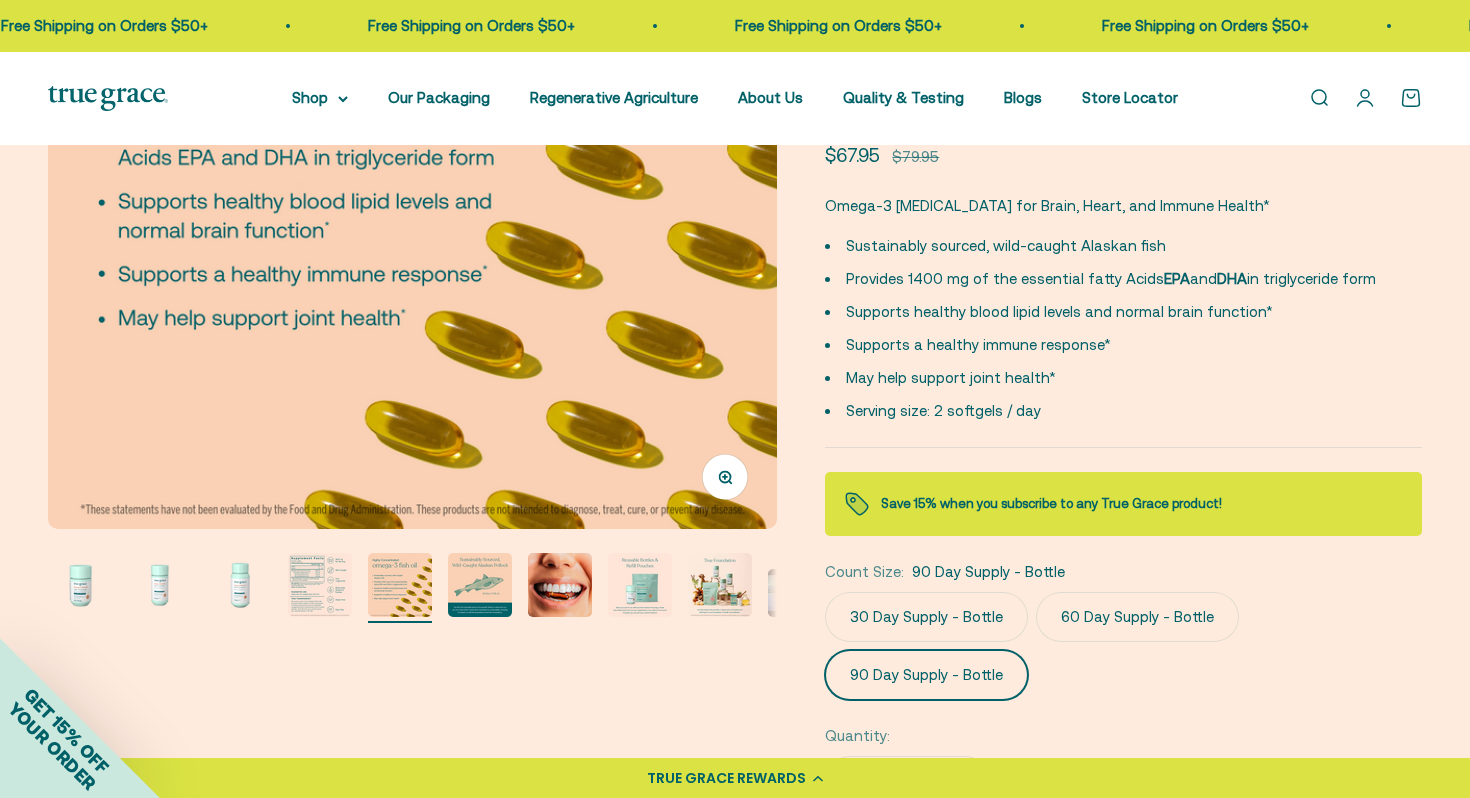 click at bounding box center (640, 585) 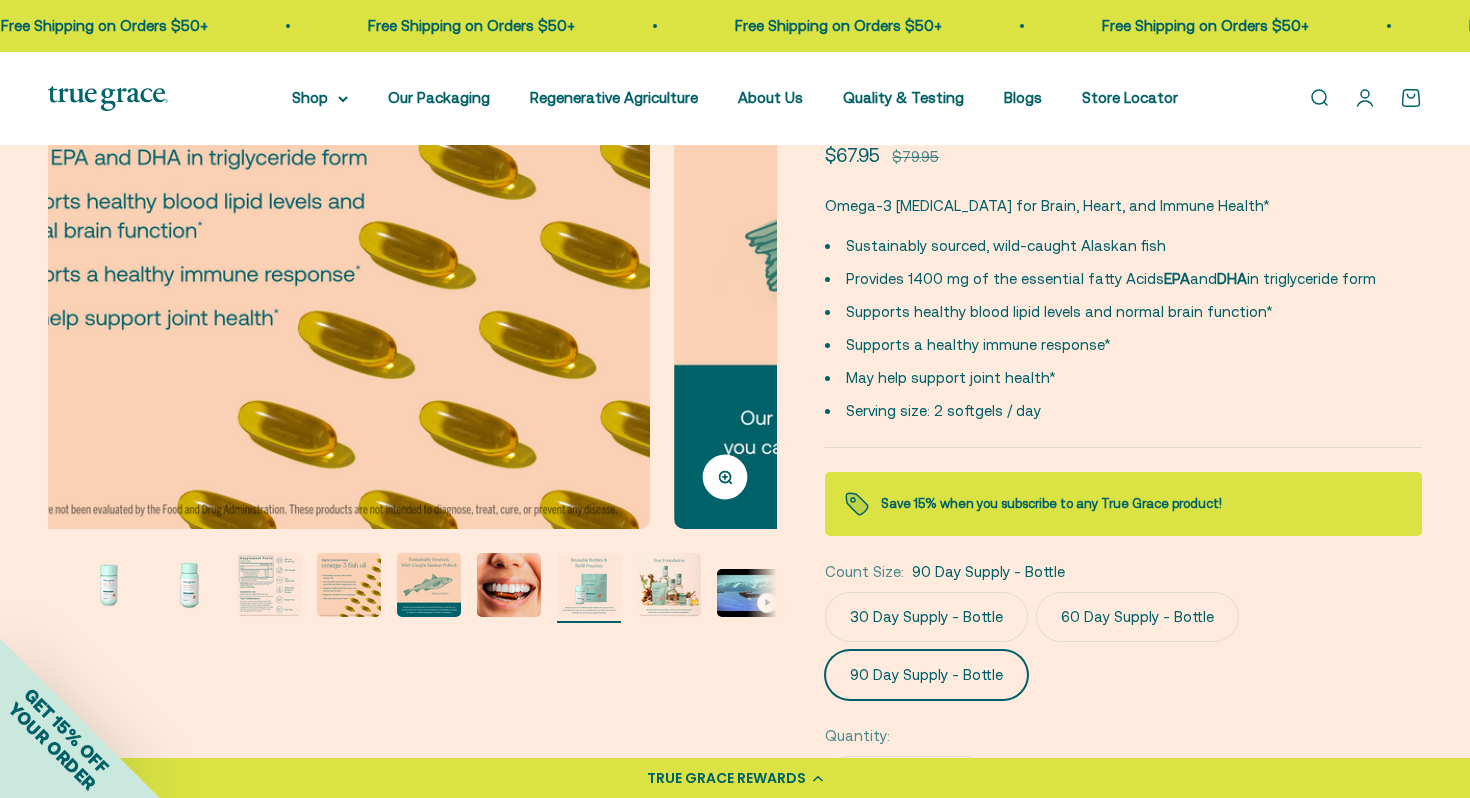 scroll, scrollTop: 0, scrollLeft: 3537, axis: horizontal 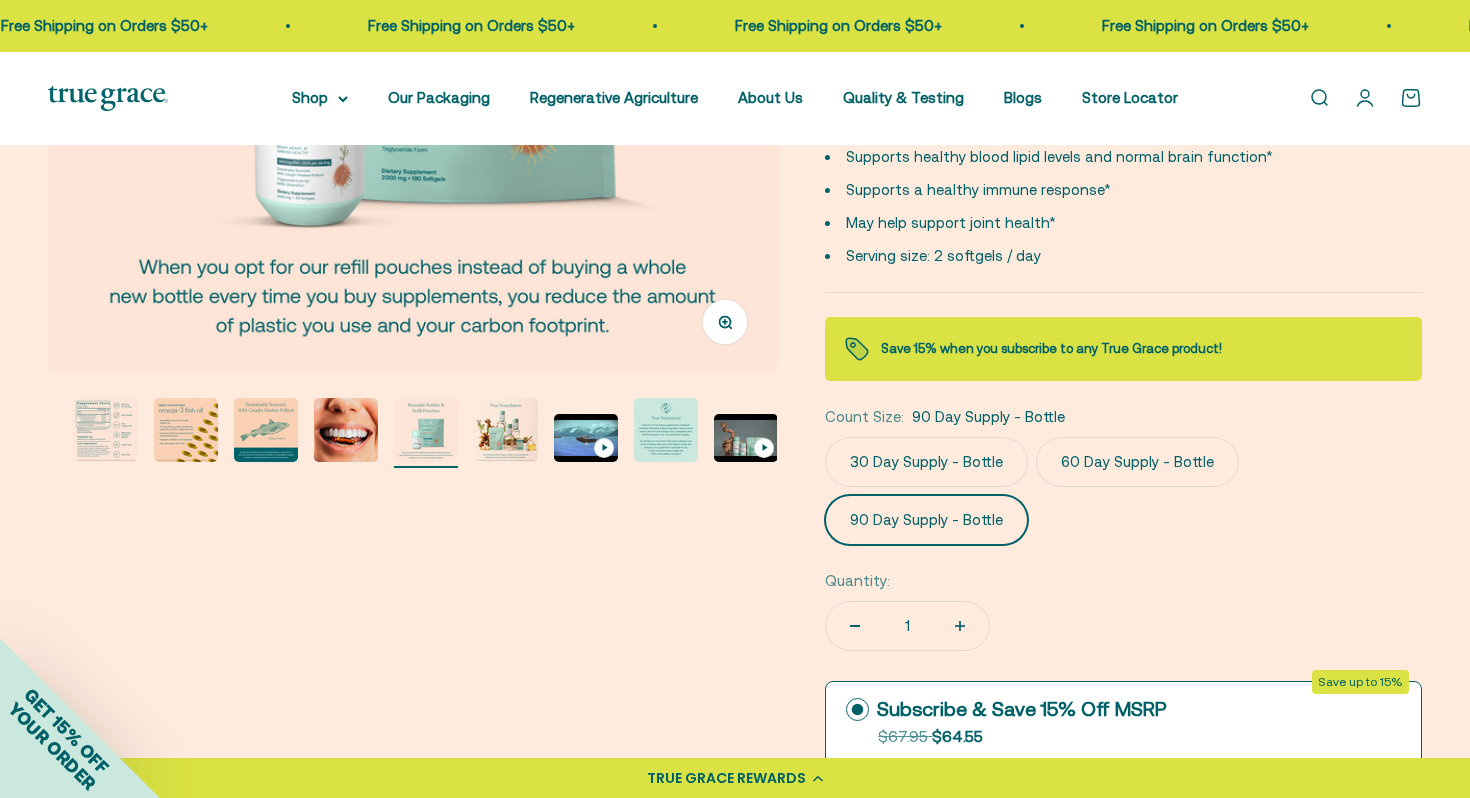 click on "30 Day Supply - Bottle" 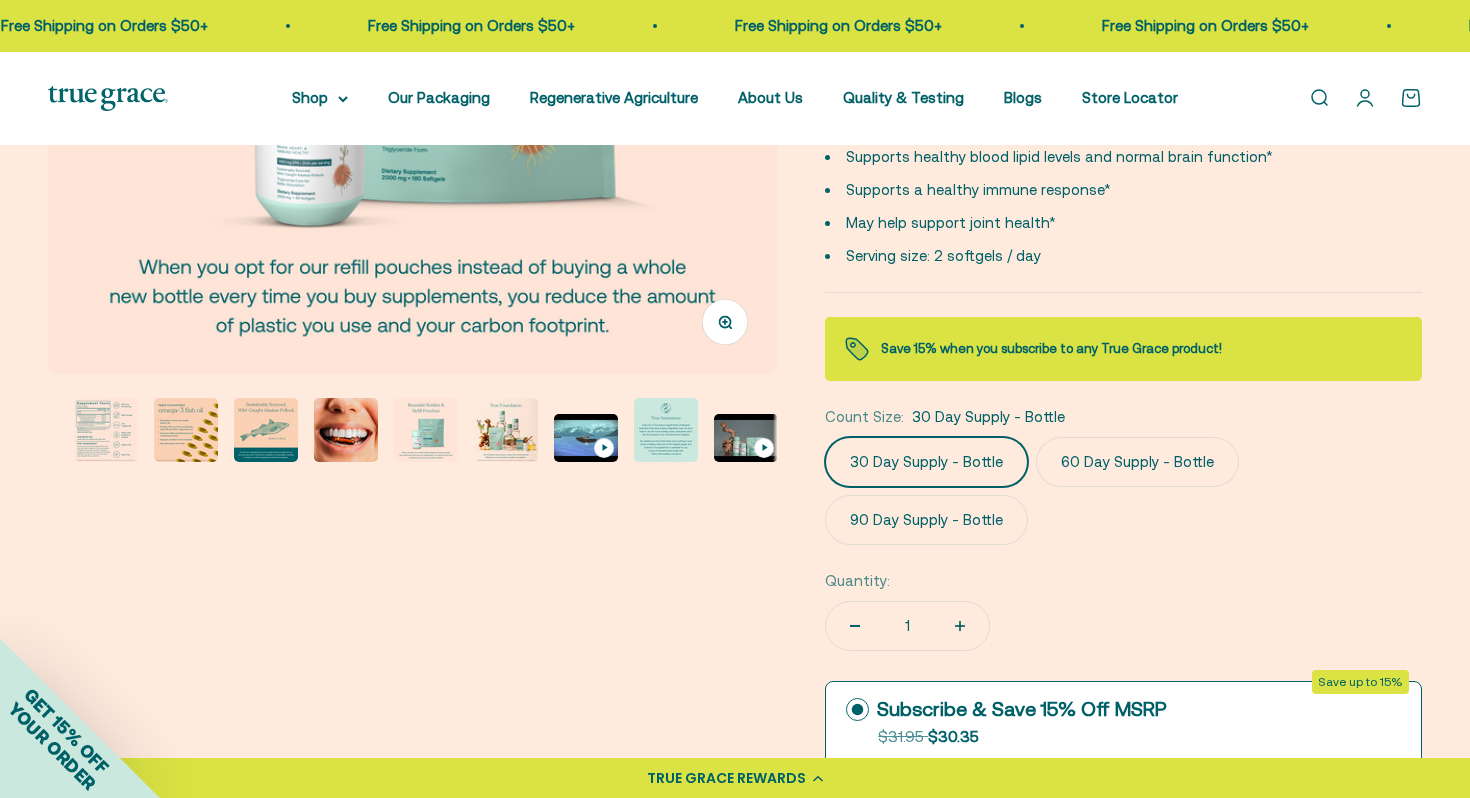 scroll, scrollTop: 0, scrollLeft: 0, axis: both 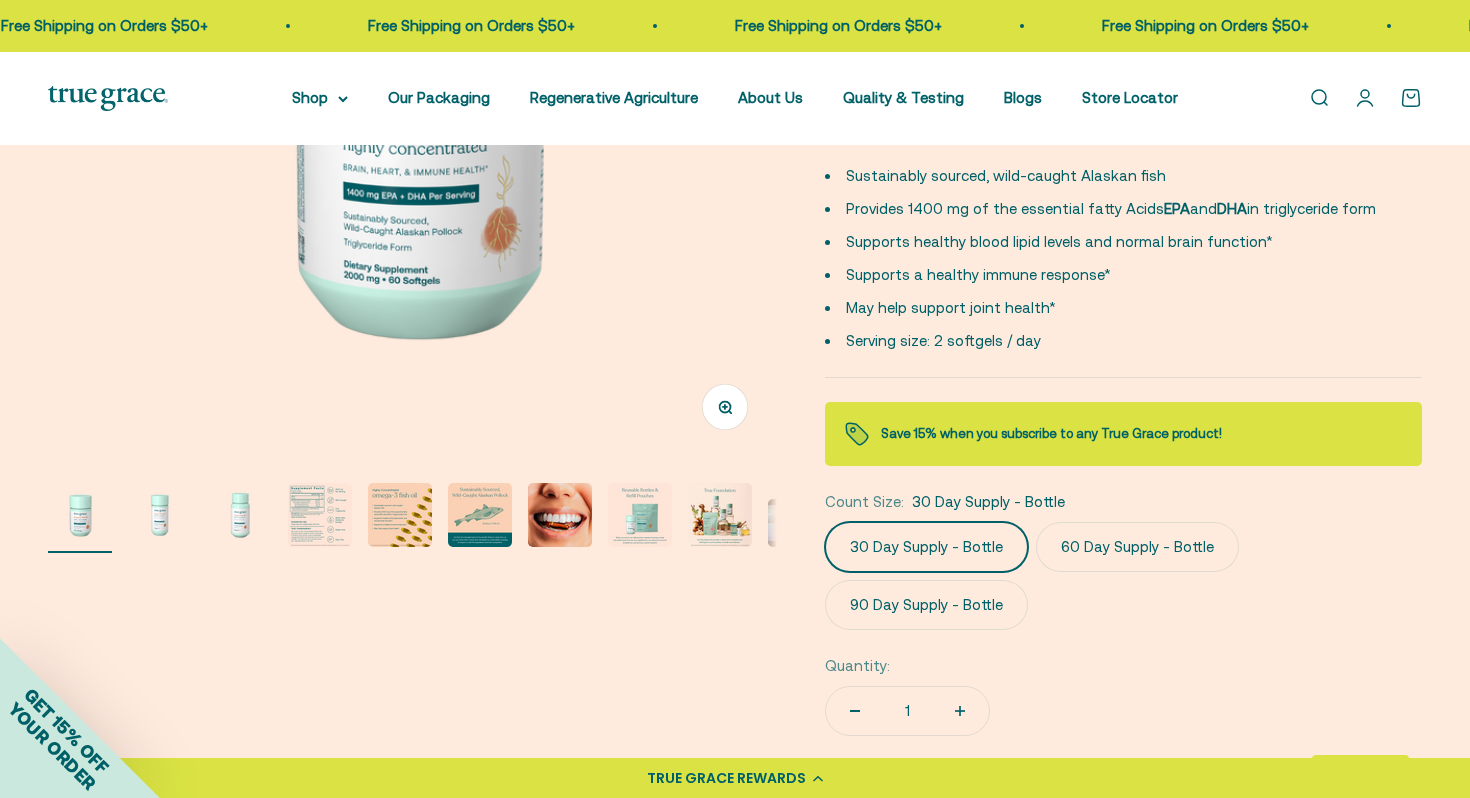 click on "60 Day Supply - Bottle" 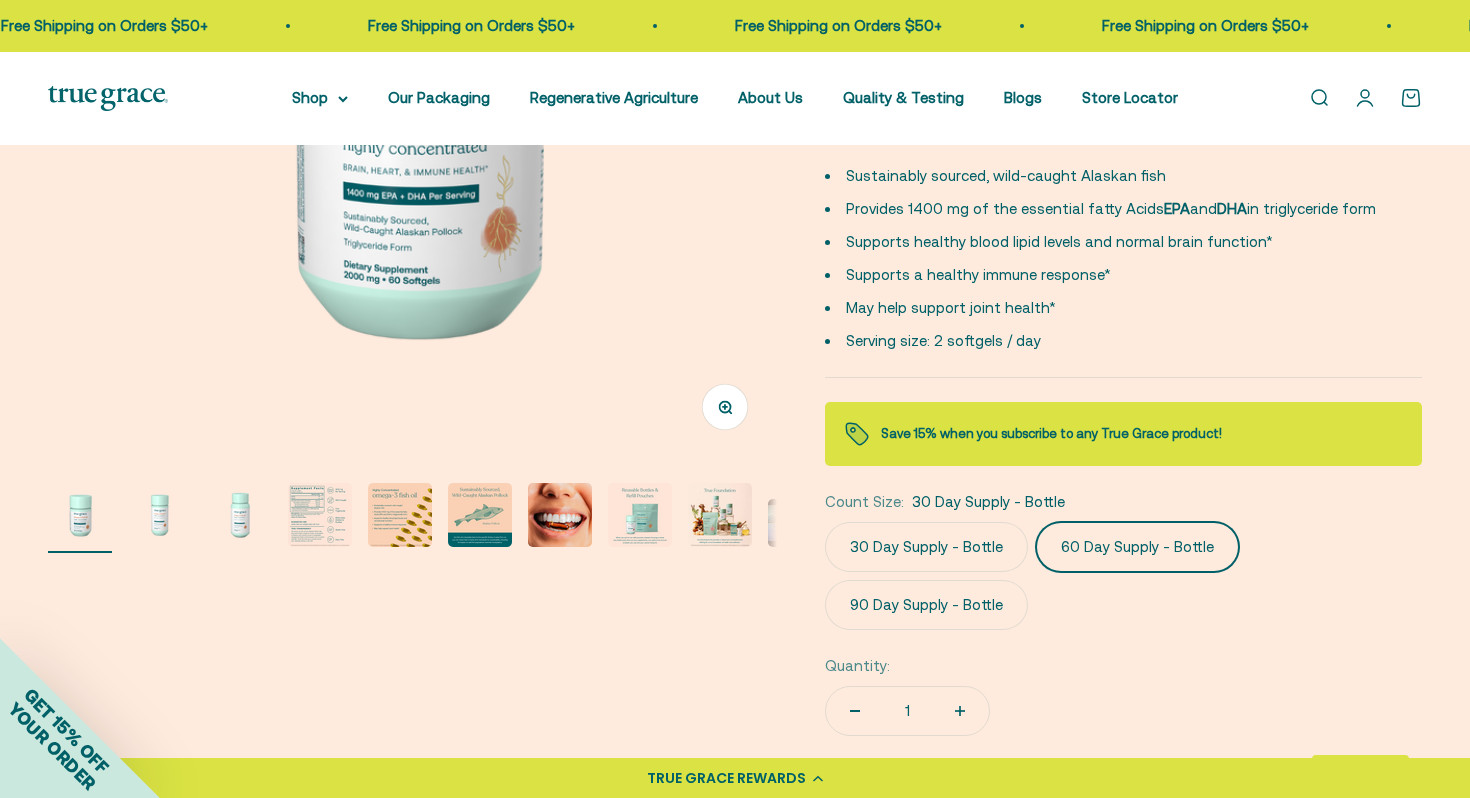 scroll, scrollTop: 0, scrollLeft: 753, axis: horizontal 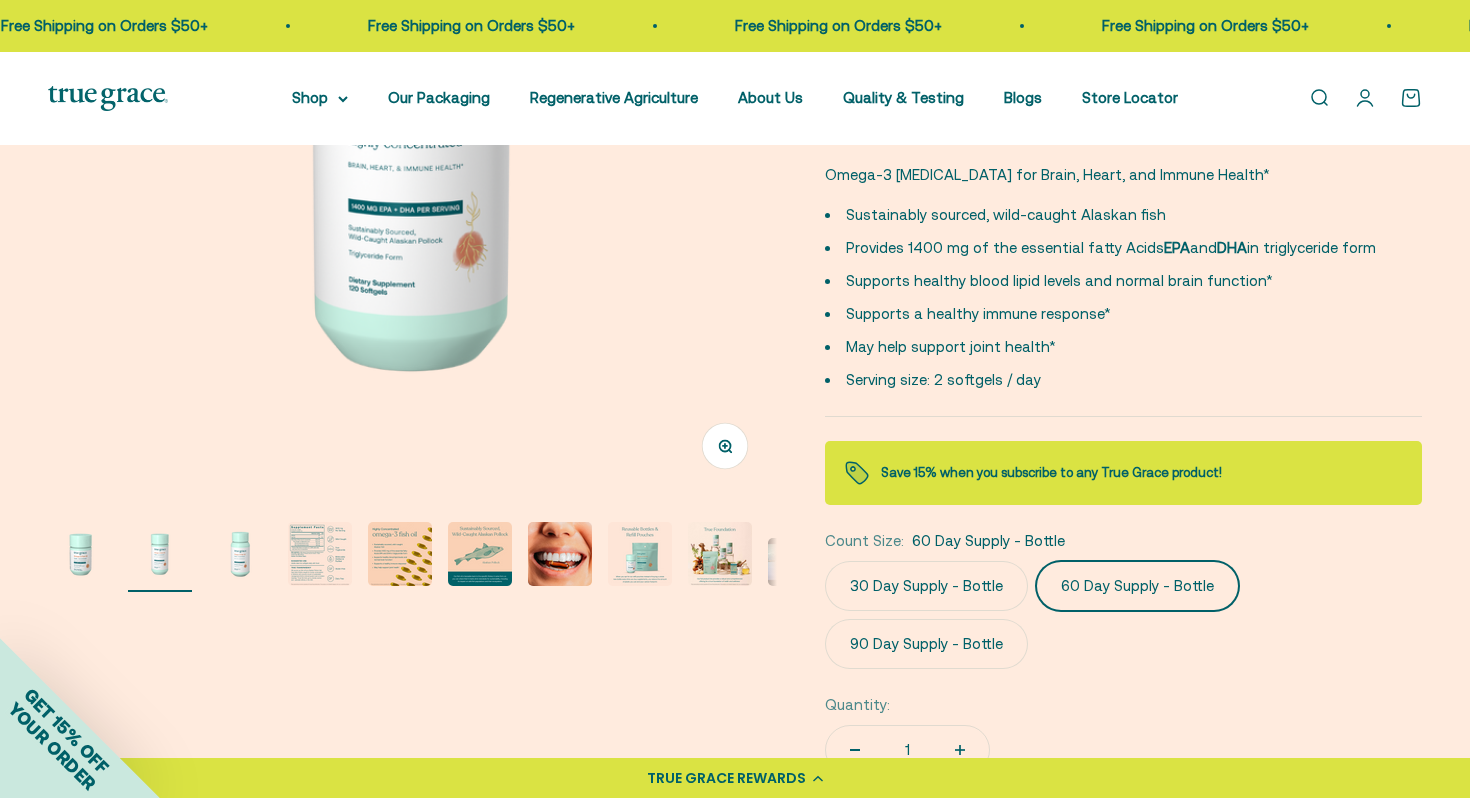 click on "30 Day Supply - Bottle" 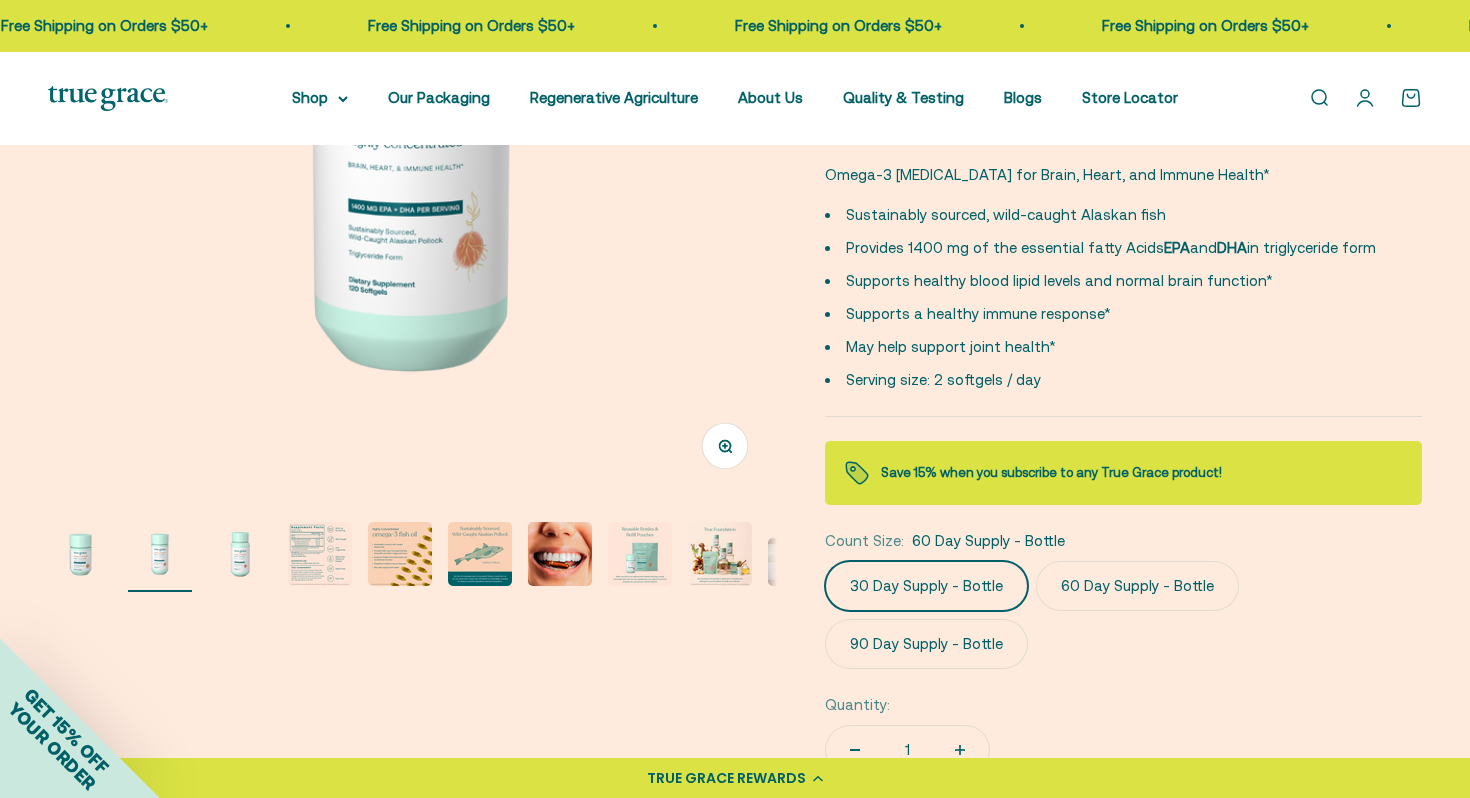scroll, scrollTop: 0, scrollLeft: 0, axis: both 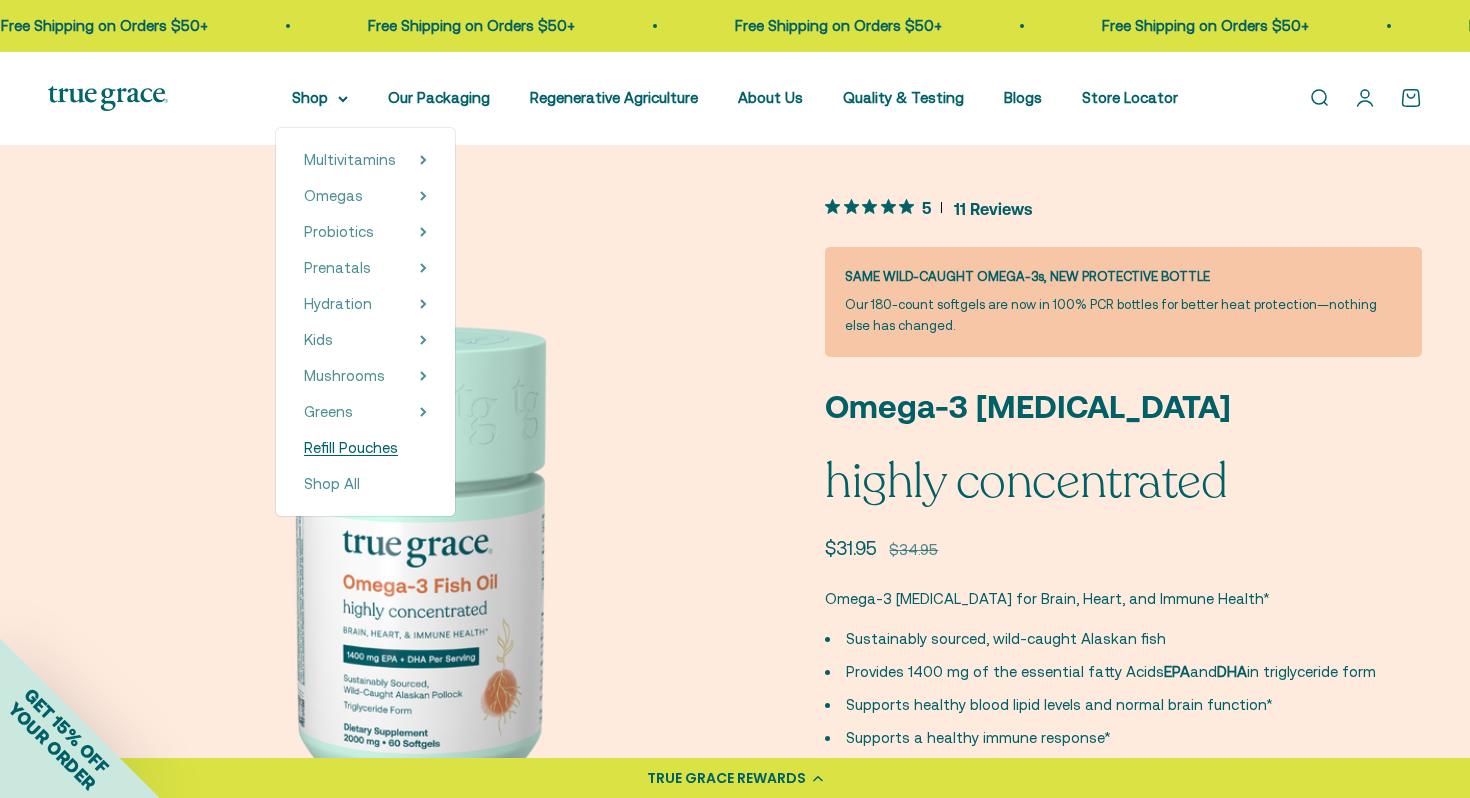 click on "Refill Pouches" at bounding box center [351, 447] 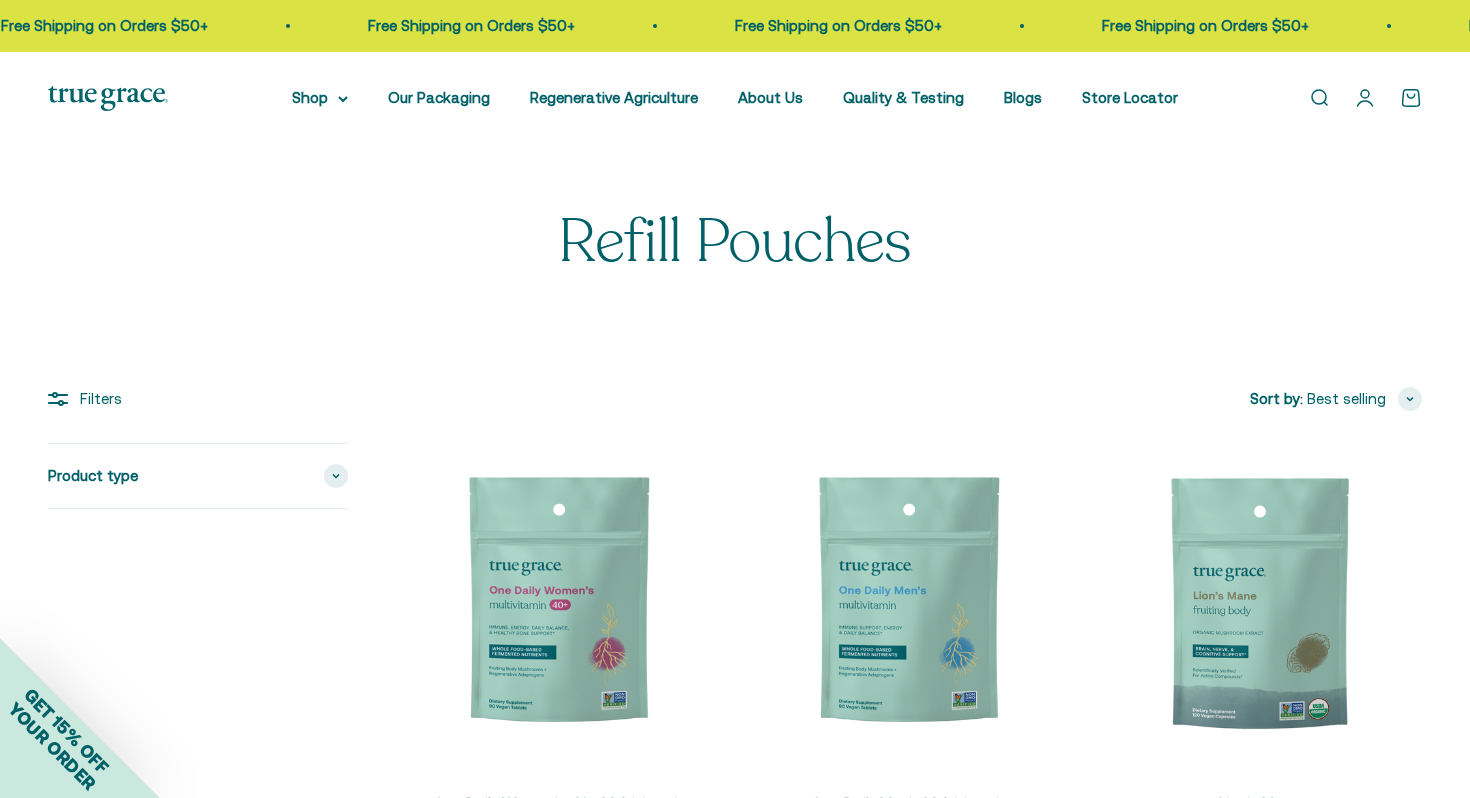 scroll, scrollTop: 0, scrollLeft: 0, axis: both 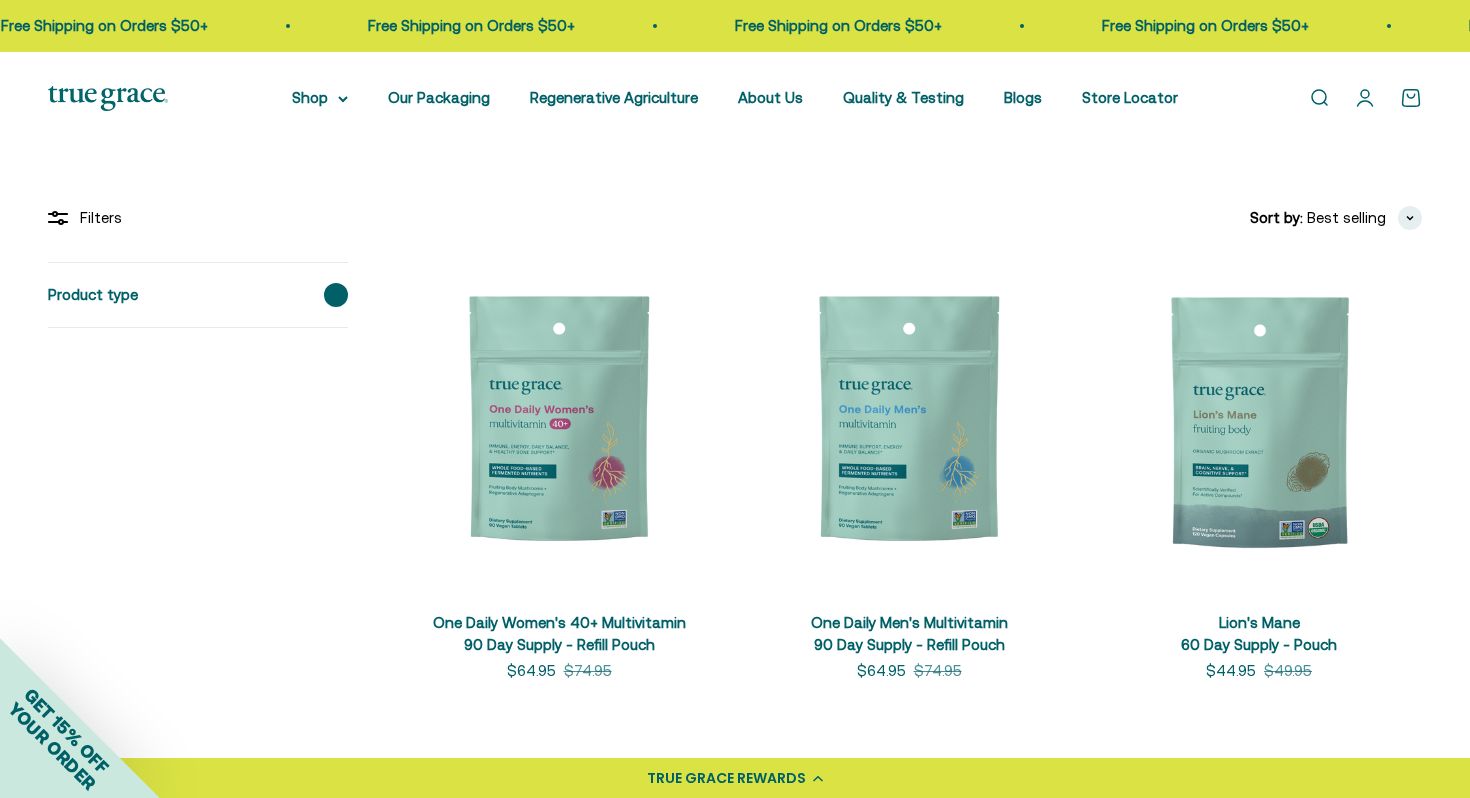 click at bounding box center (336, 295) 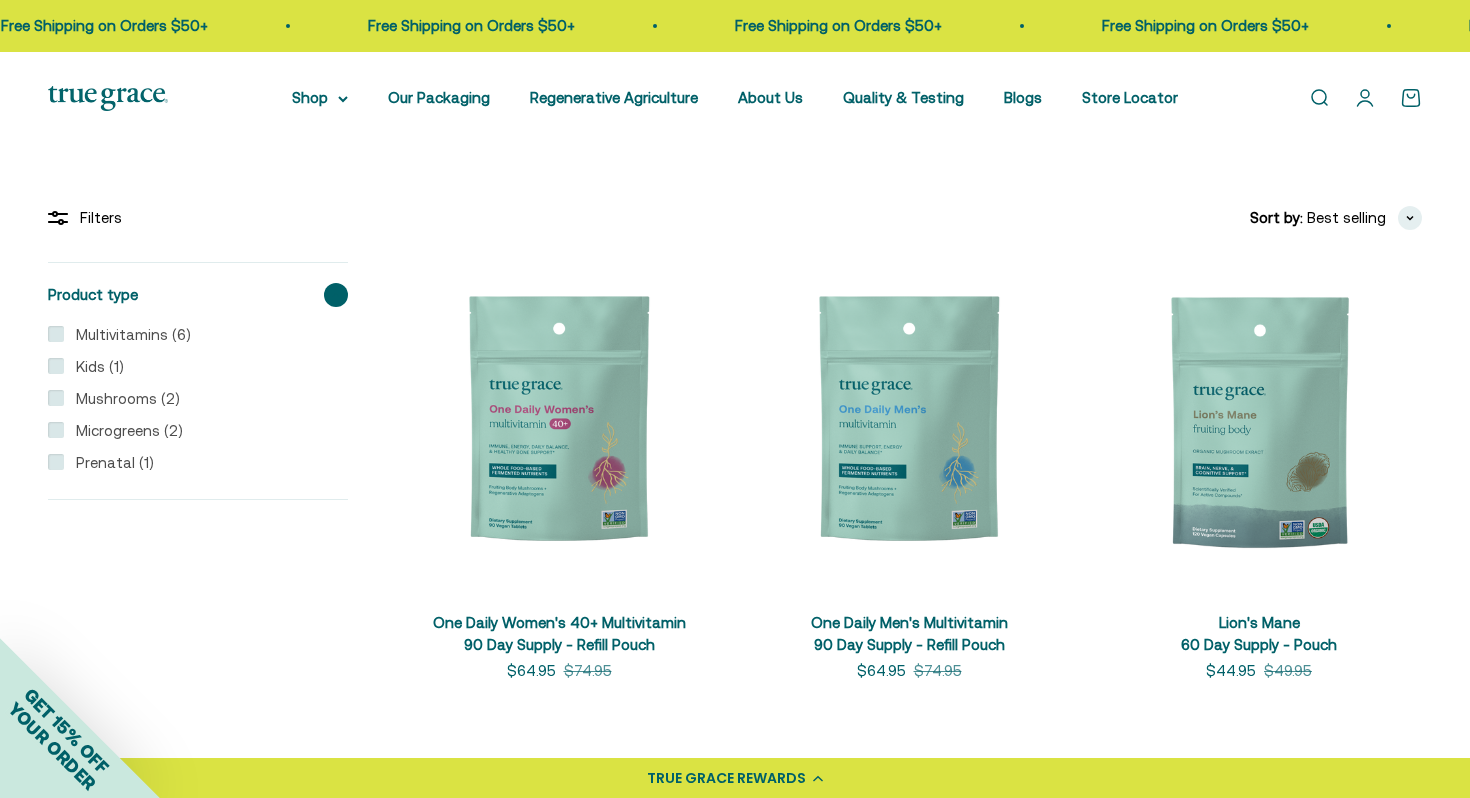 click on "Filters
Sort by
Featured Best selling Alphabetically, A-Z Alphabetically, Z-A Price, low to high Price, high to low Date, old to new Date, new to old
Product type
Multivitamins (6) Kids (1) Mushrooms (2) Microgreens (2) Prenatal (1)
Apply  (1)
Filters
Sort by:
Best selling
Featured
Best selling
Alphabetically, A-Z
Alphabetically, Z-A
Price, low to high
Price, high to low
Date, old to new
Date, new to old" at bounding box center [735, 1148] 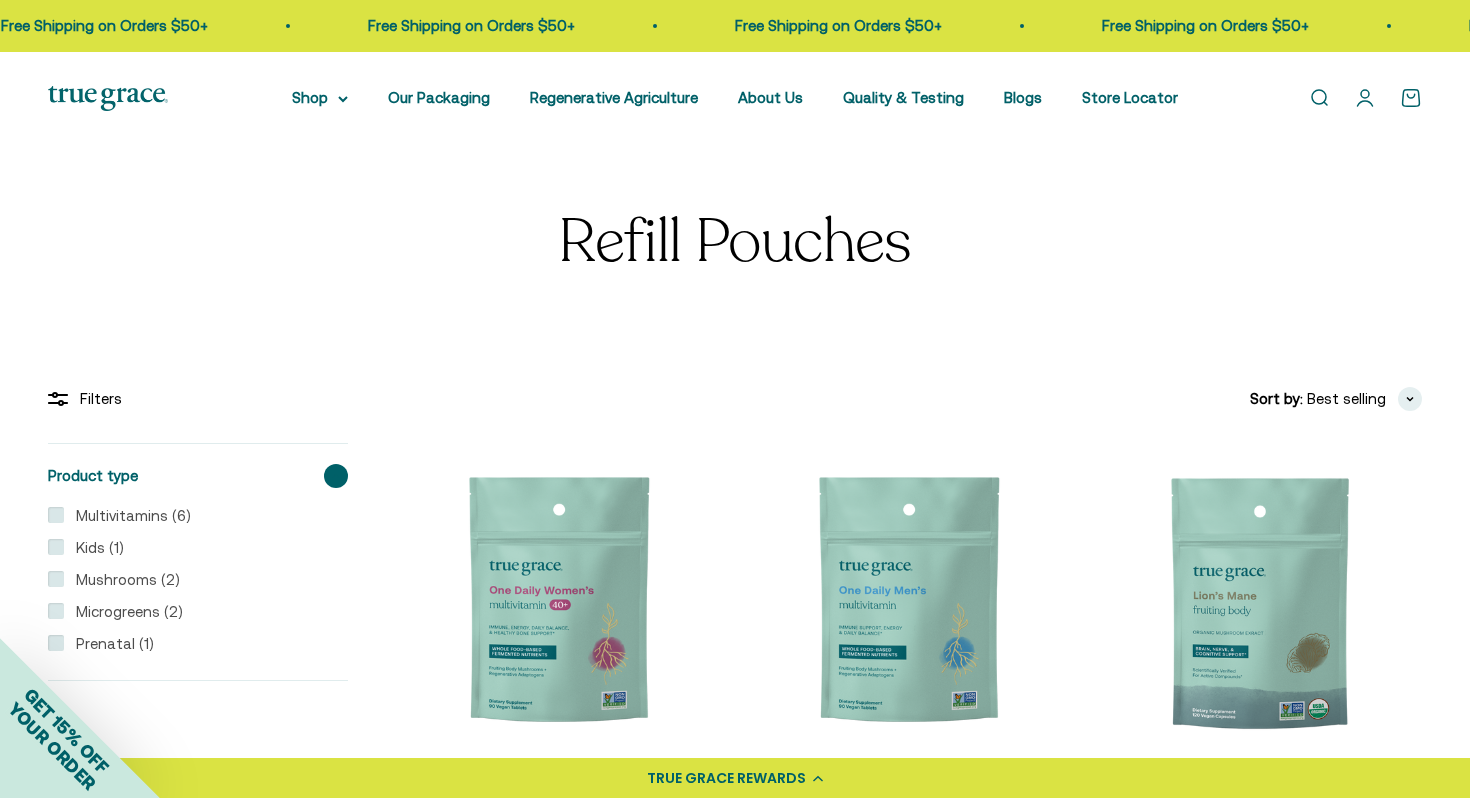 scroll, scrollTop: 12, scrollLeft: 0, axis: vertical 